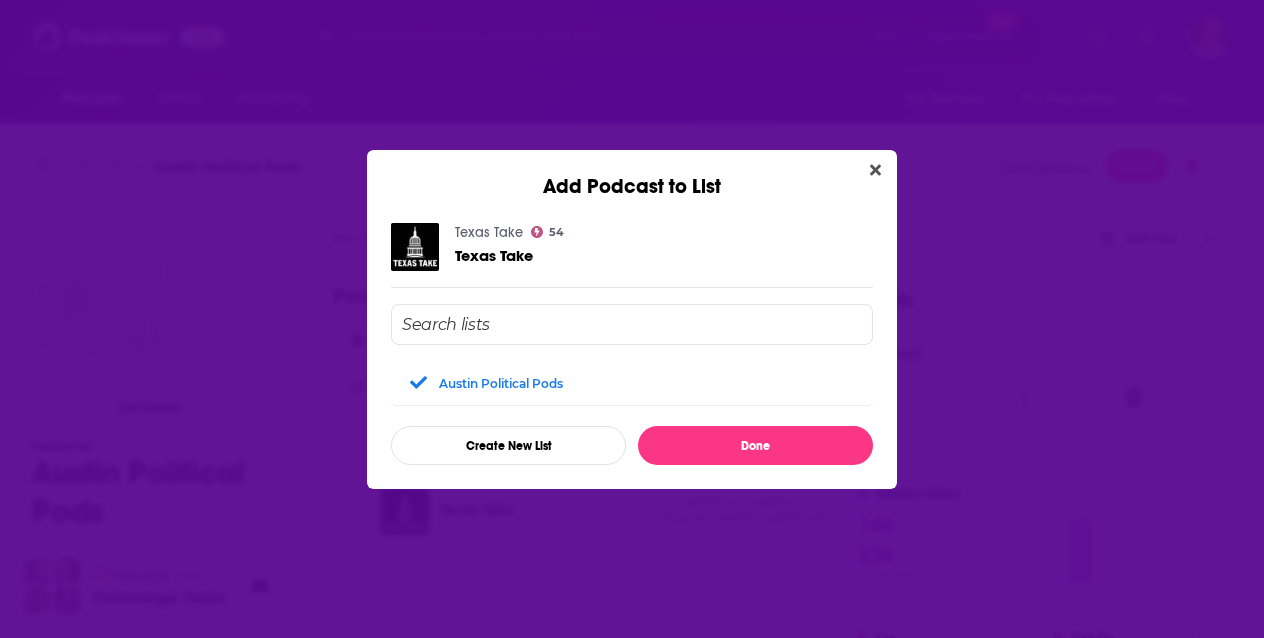scroll, scrollTop: 0, scrollLeft: 0, axis: both 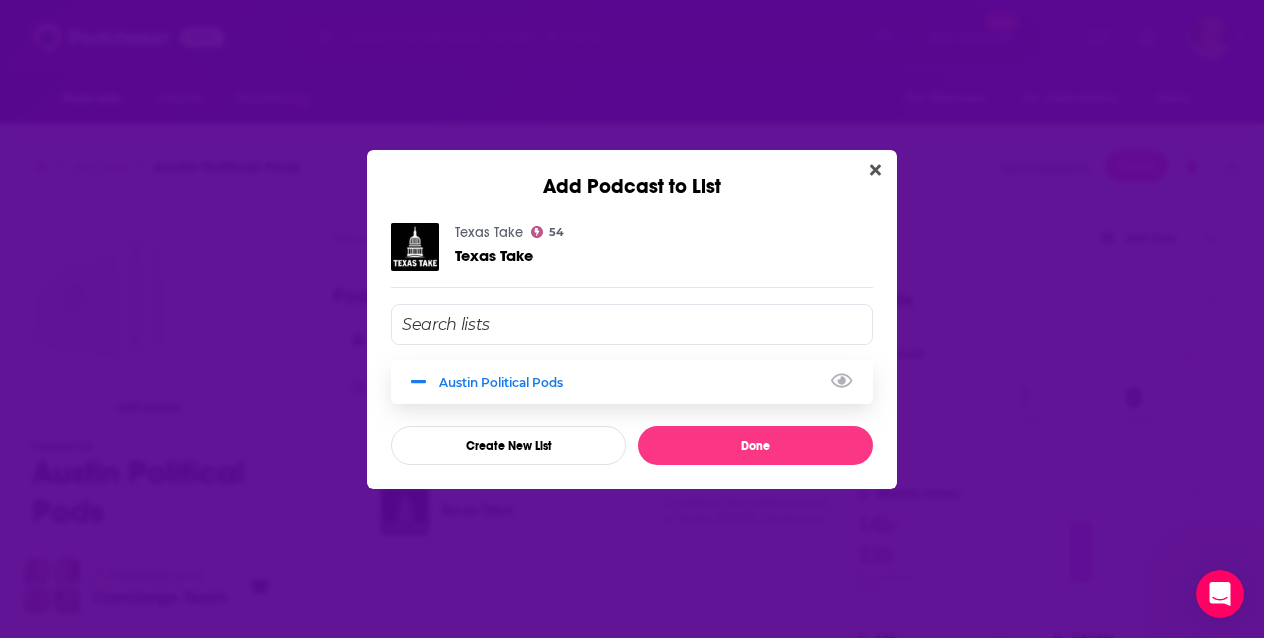 click 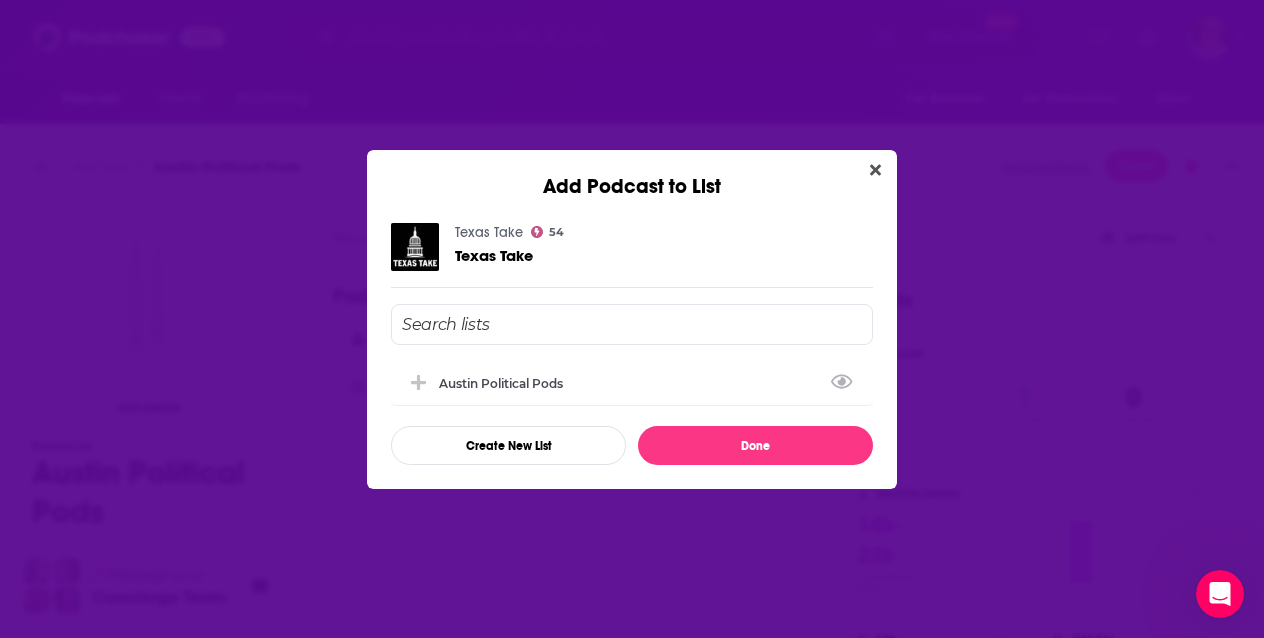 click at bounding box center (632, 324) 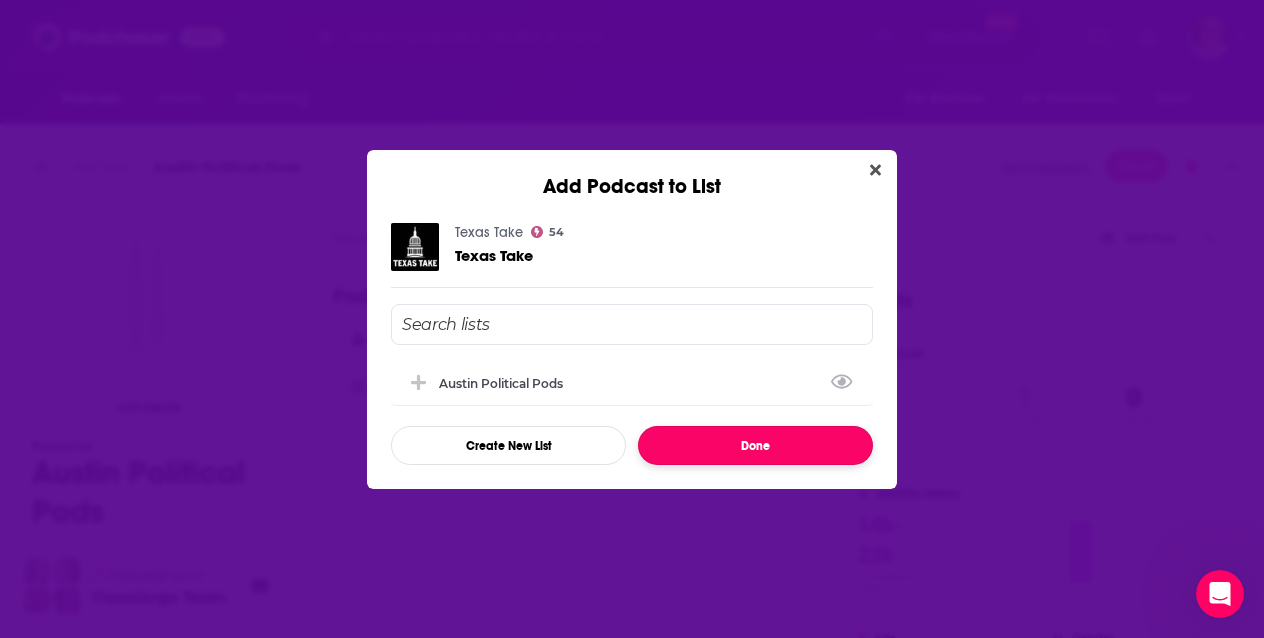 click on "Done" at bounding box center (755, 445) 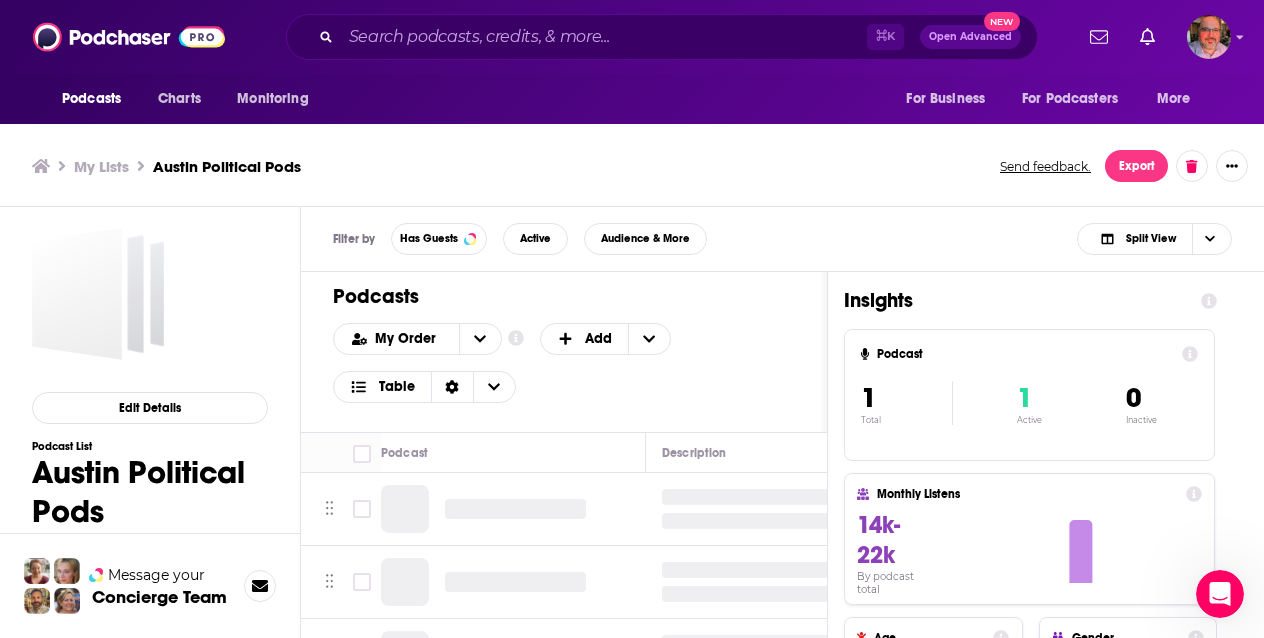 scroll, scrollTop: 6, scrollLeft: 0, axis: vertical 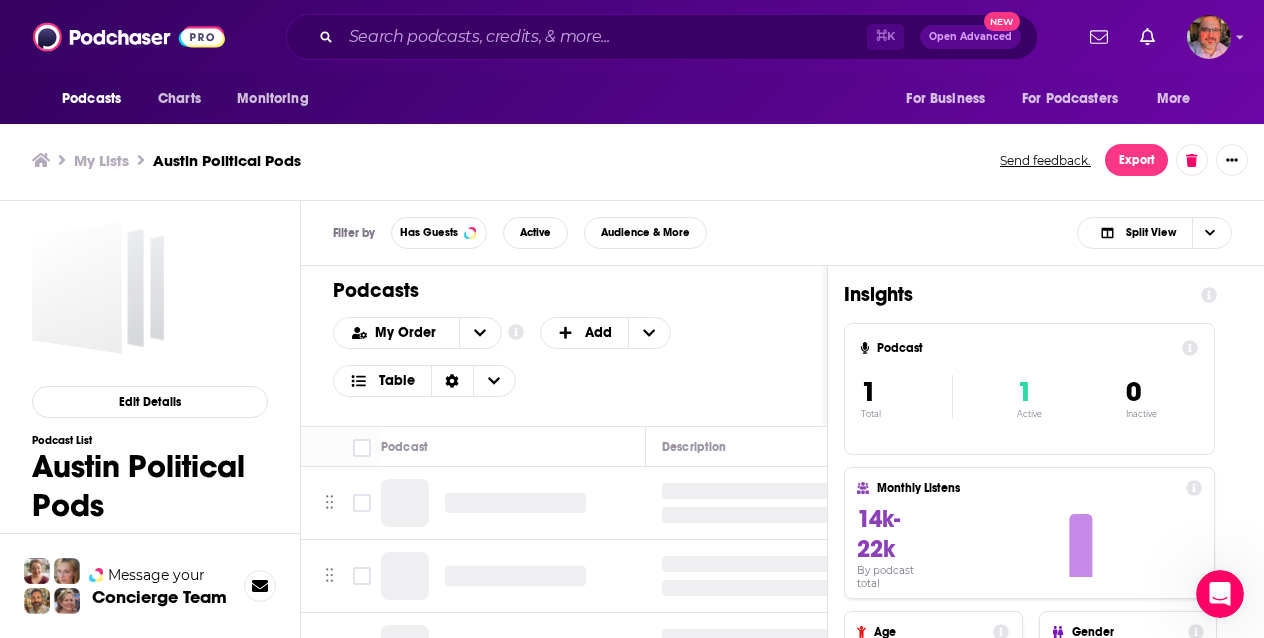 click on "Podcasts" at bounding box center (556, 290) 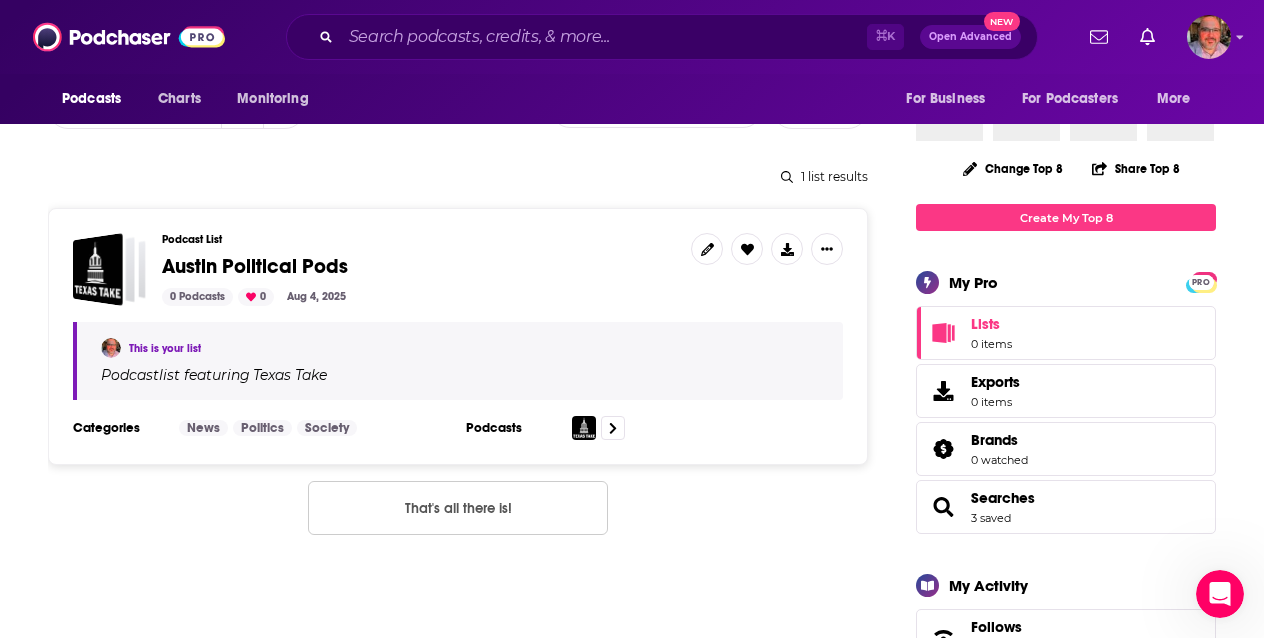 scroll, scrollTop: 226, scrollLeft: 0, axis: vertical 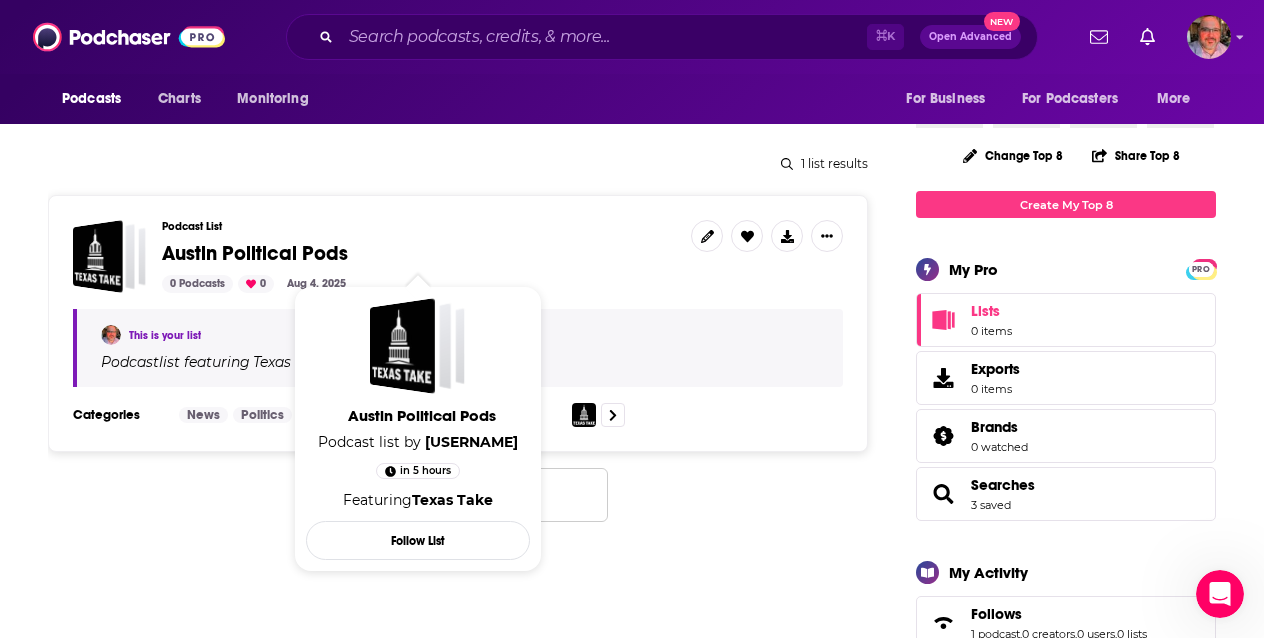 click on "Austin Political Pods" at bounding box center (255, 253) 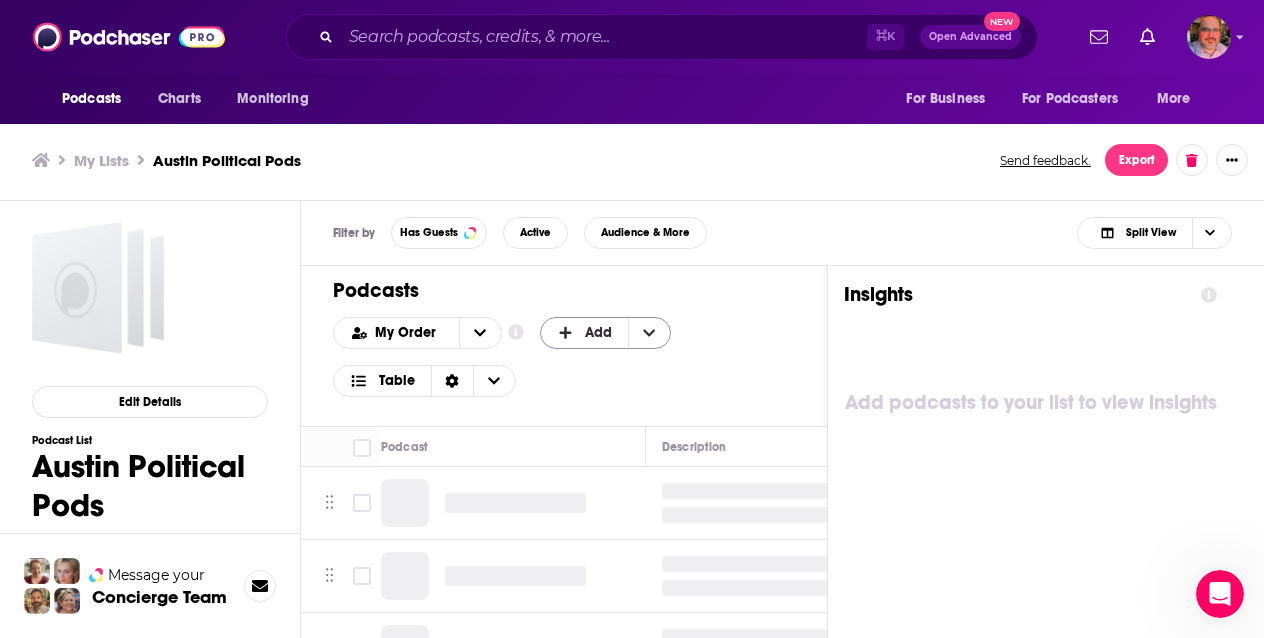 scroll, scrollTop: 0, scrollLeft: 0, axis: both 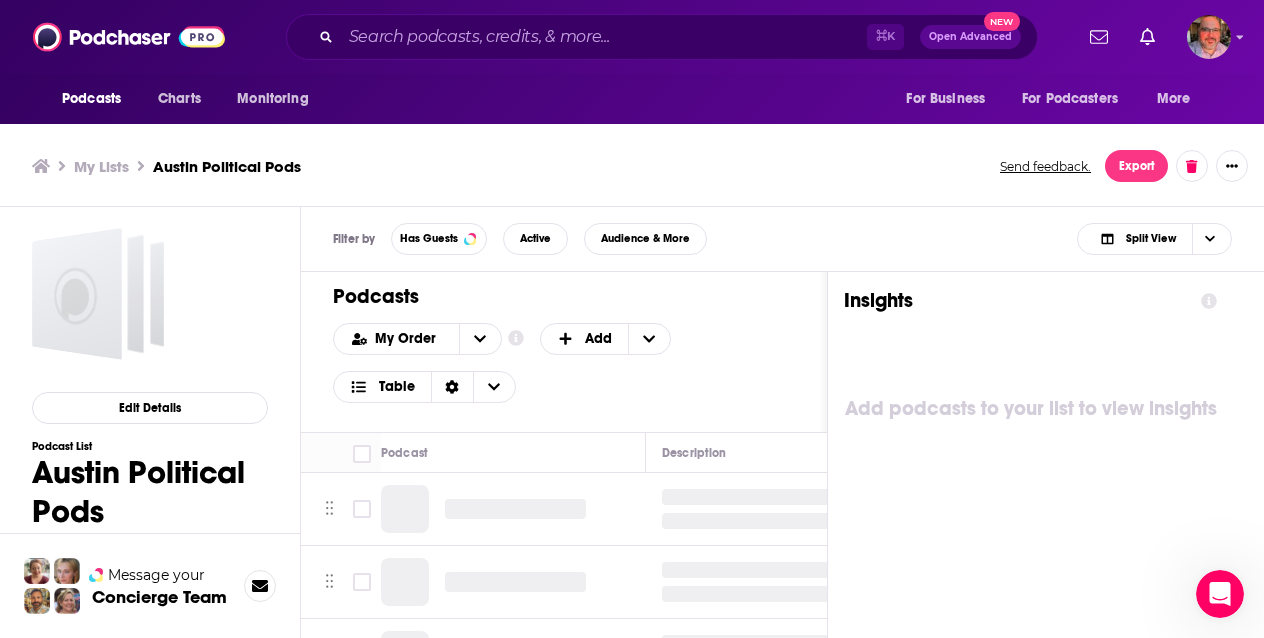 click on "Message your" at bounding box center (156, 575) 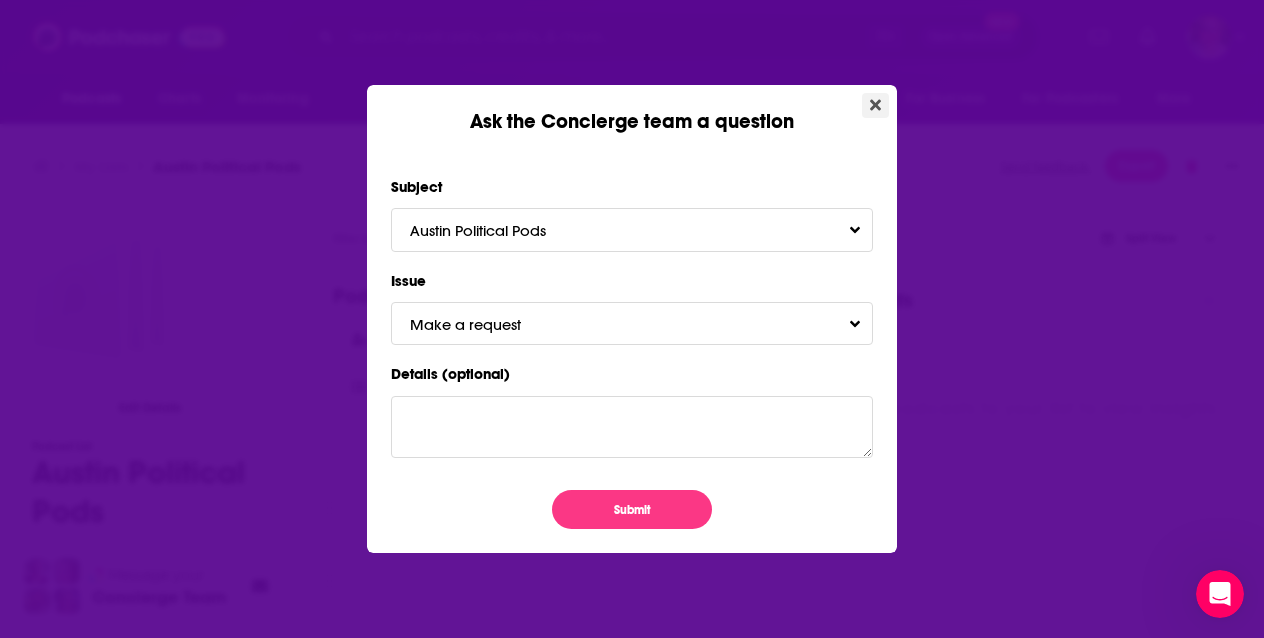 click 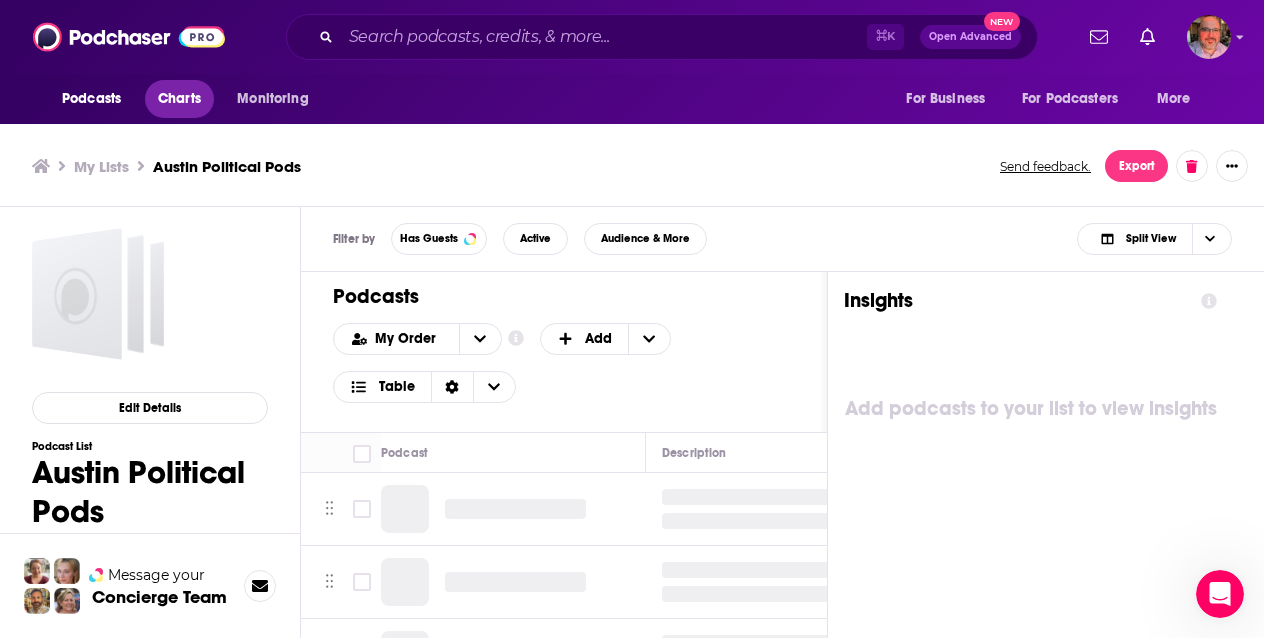 click on "Charts" at bounding box center (179, 99) 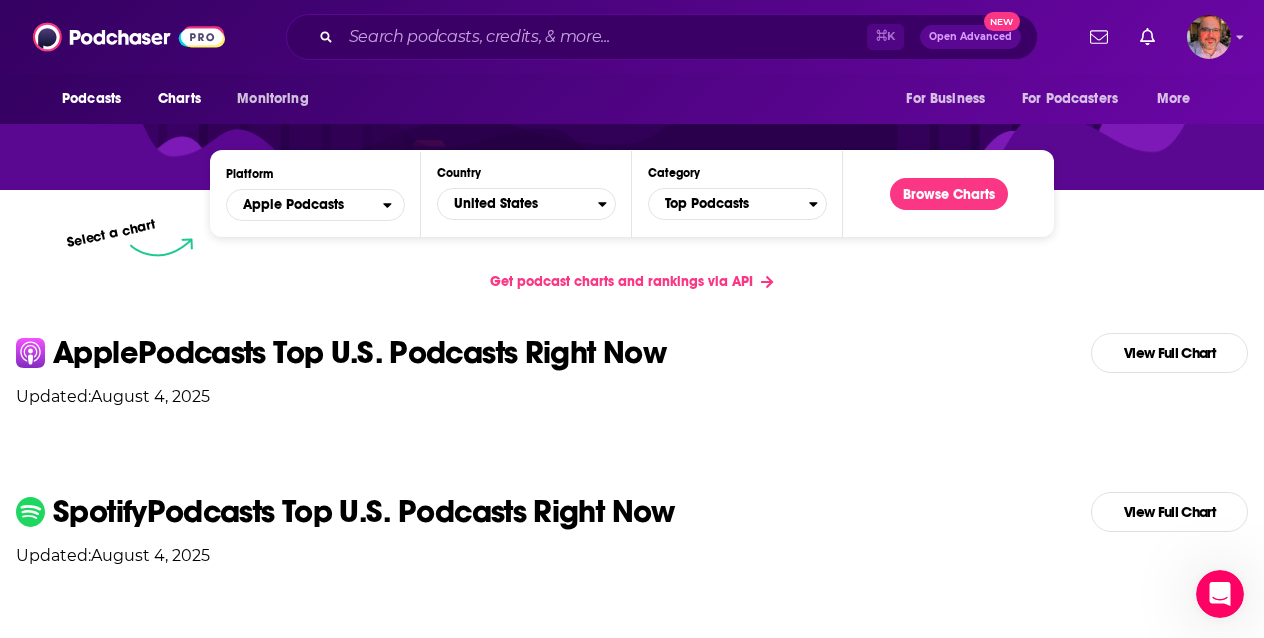 scroll, scrollTop: 263, scrollLeft: 0, axis: vertical 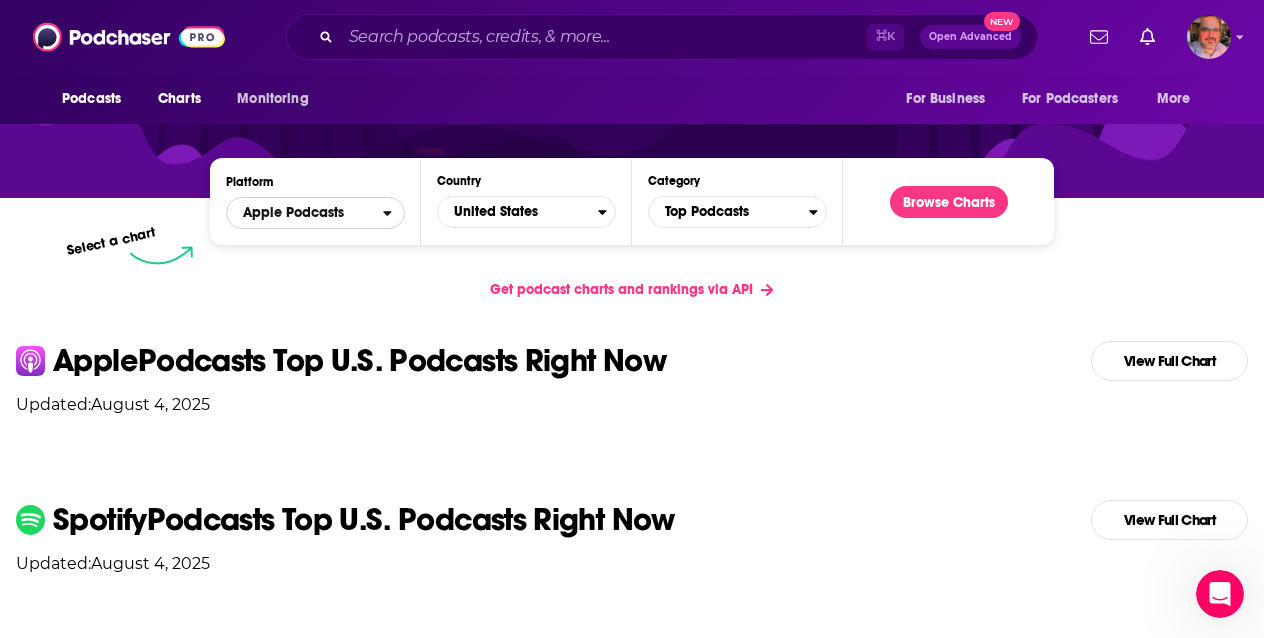click 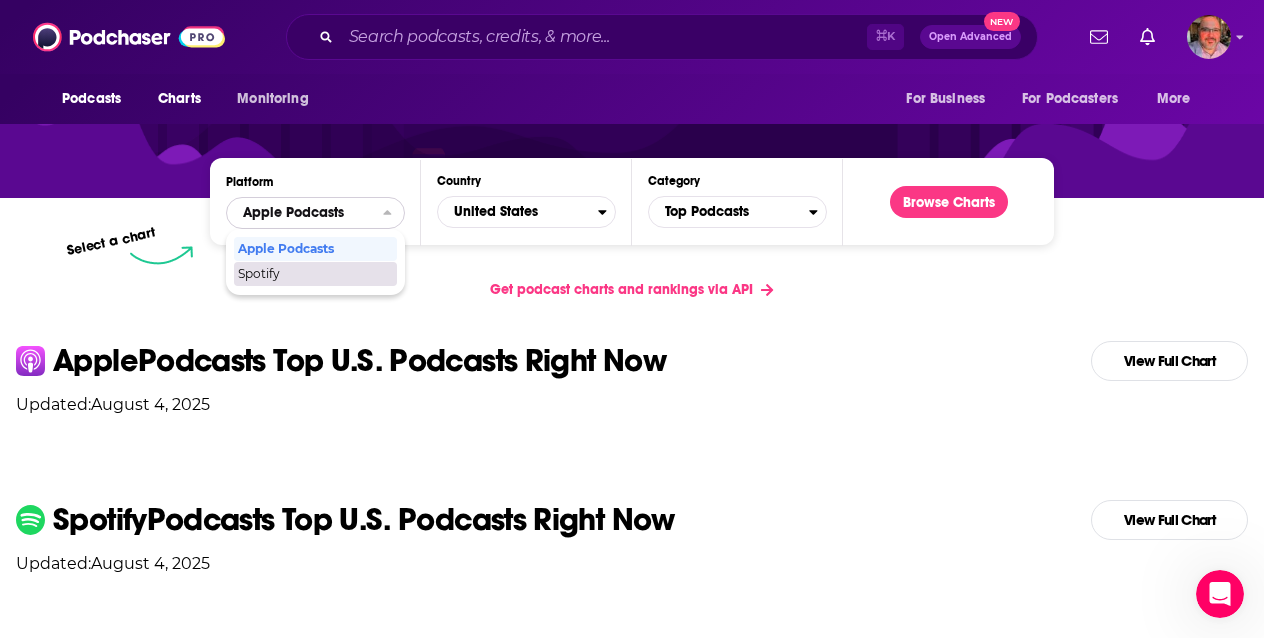 click on "Spotify" at bounding box center [314, 274] 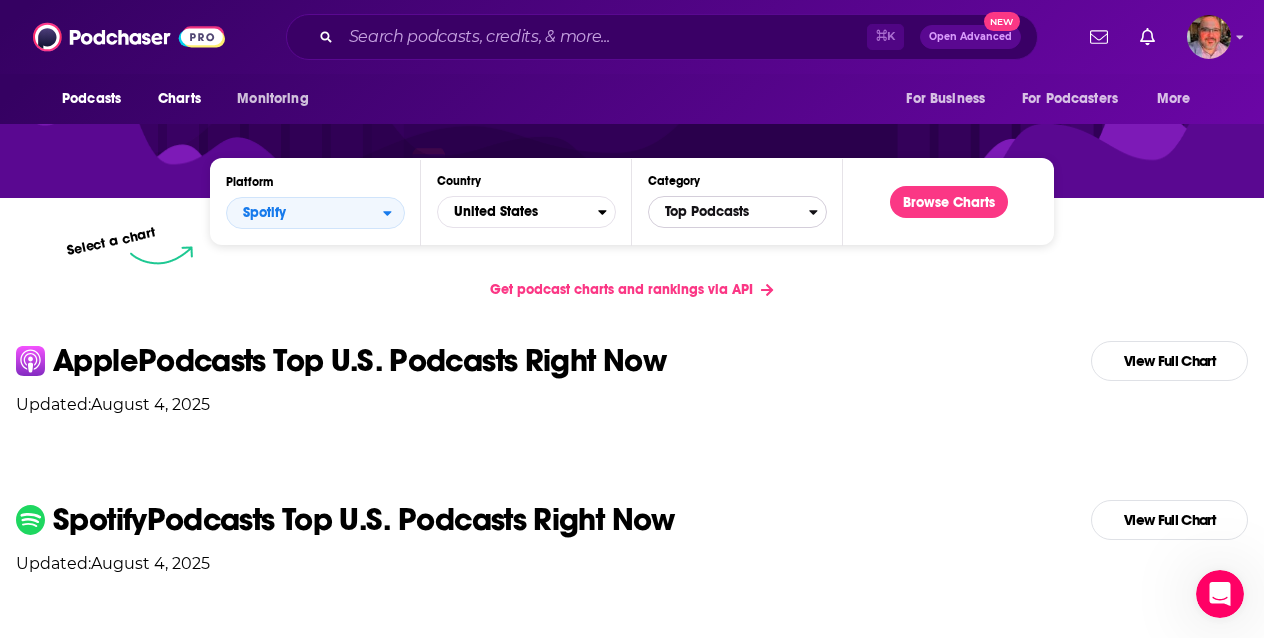 click on "Top Podcasts" at bounding box center (729, 212) 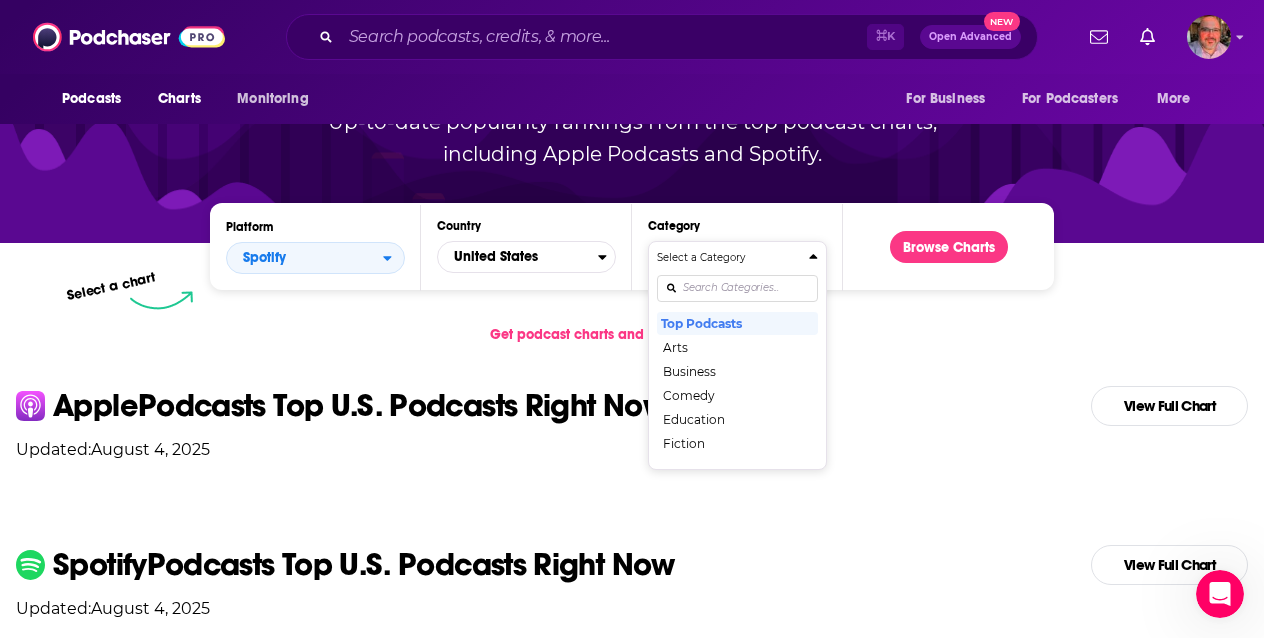 scroll, scrollTop: 232, scrollLeft: 0, axis: vertical 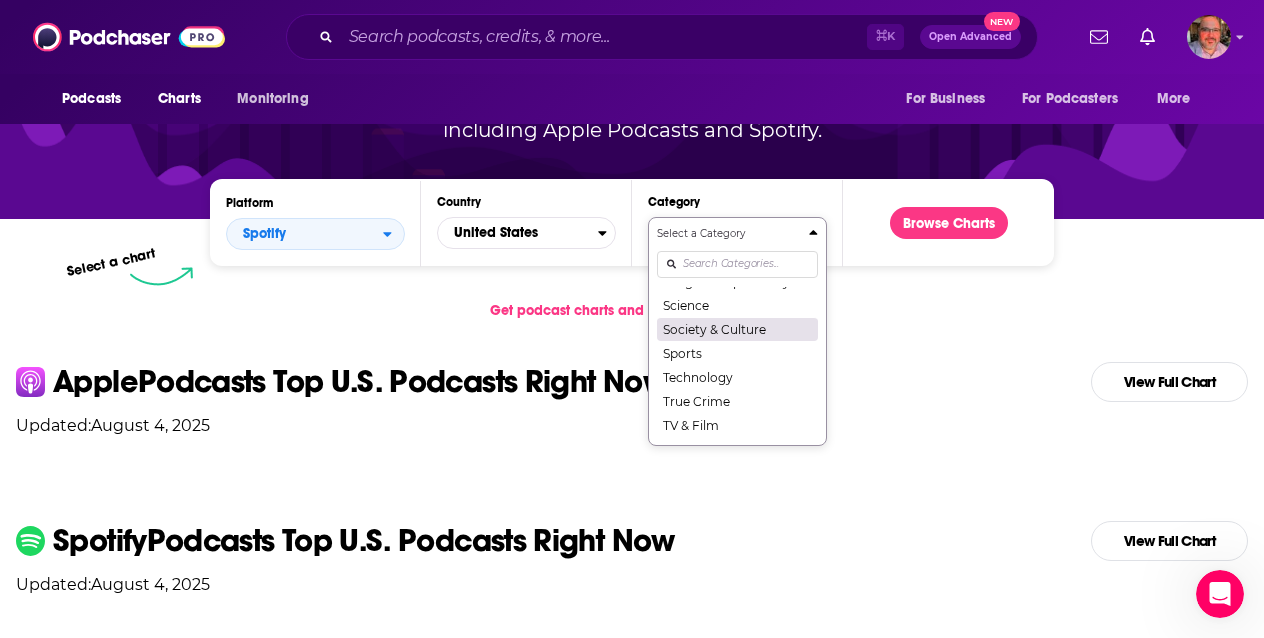 click on "Society & Culture" at bounding box center (737, 329) 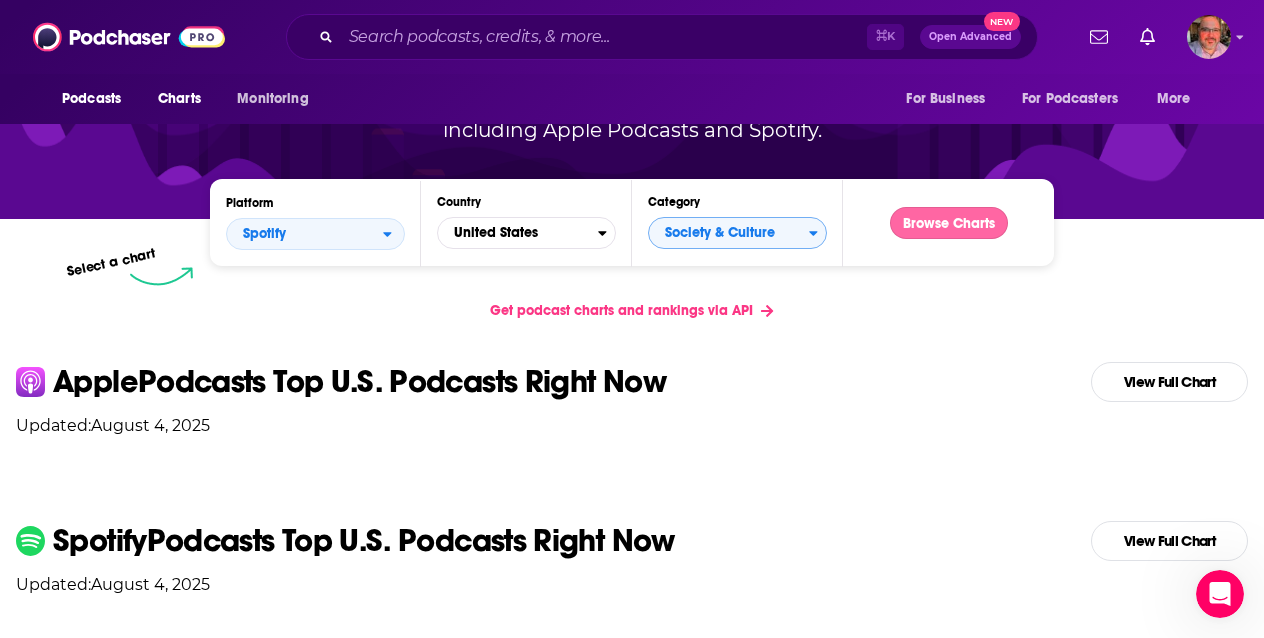 click on "Browse Charts" at bounding box center [949, 223] 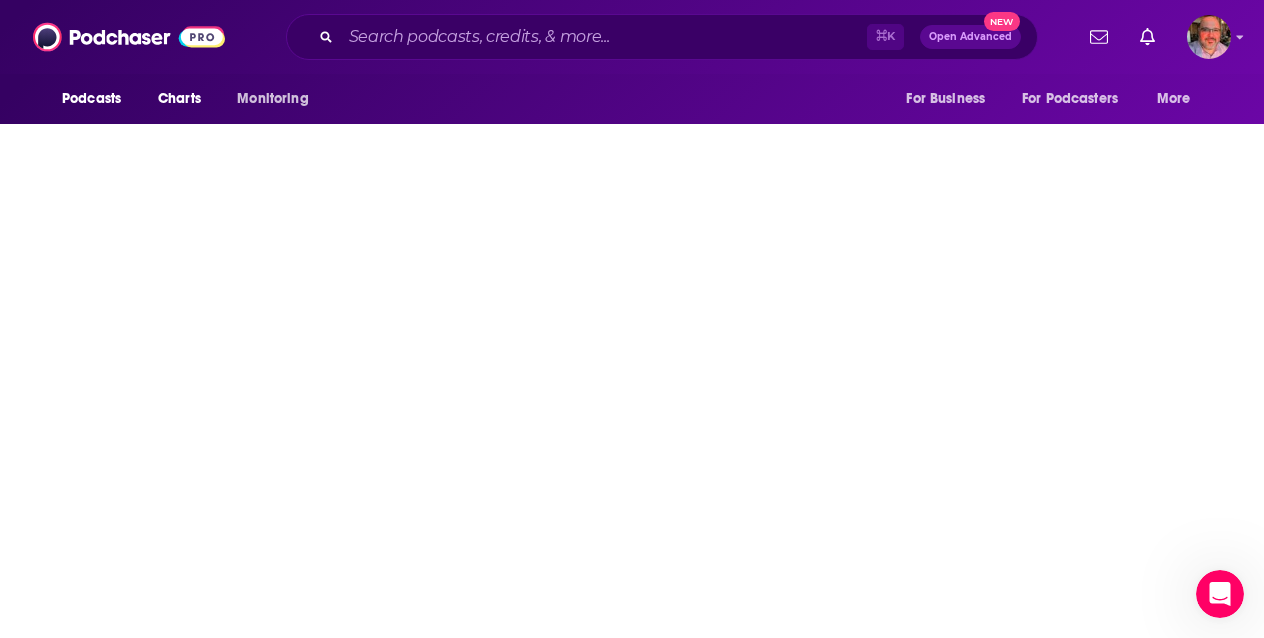 scroll, scrollTop: 0, scrollLeft: 0, axis: both 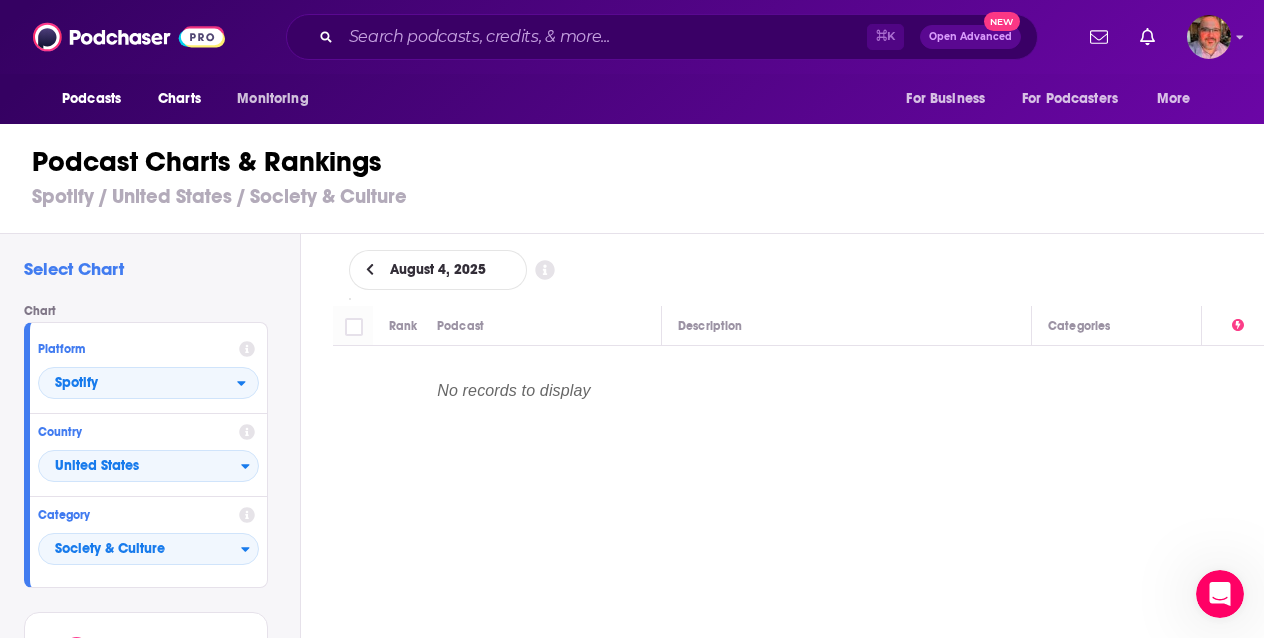 click on "Spotify / United States / Society & Culture" at bounding box center (640, 196) 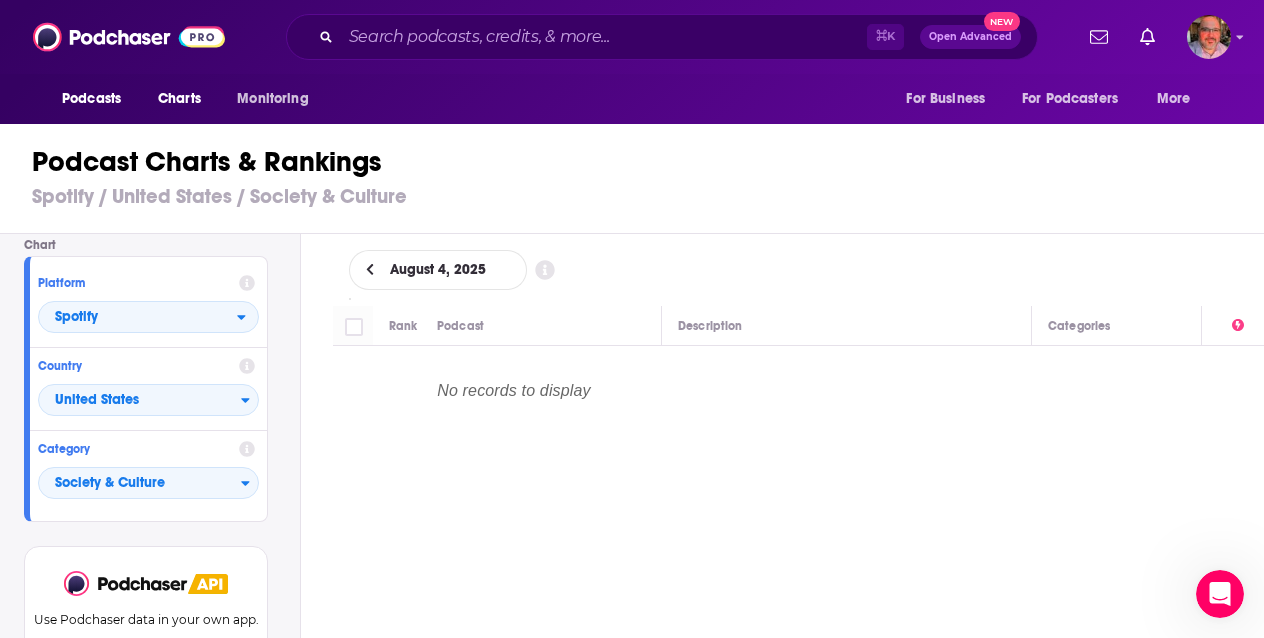 scroll, scrollTop: 105, scrollLeft: 0, axis: vertical 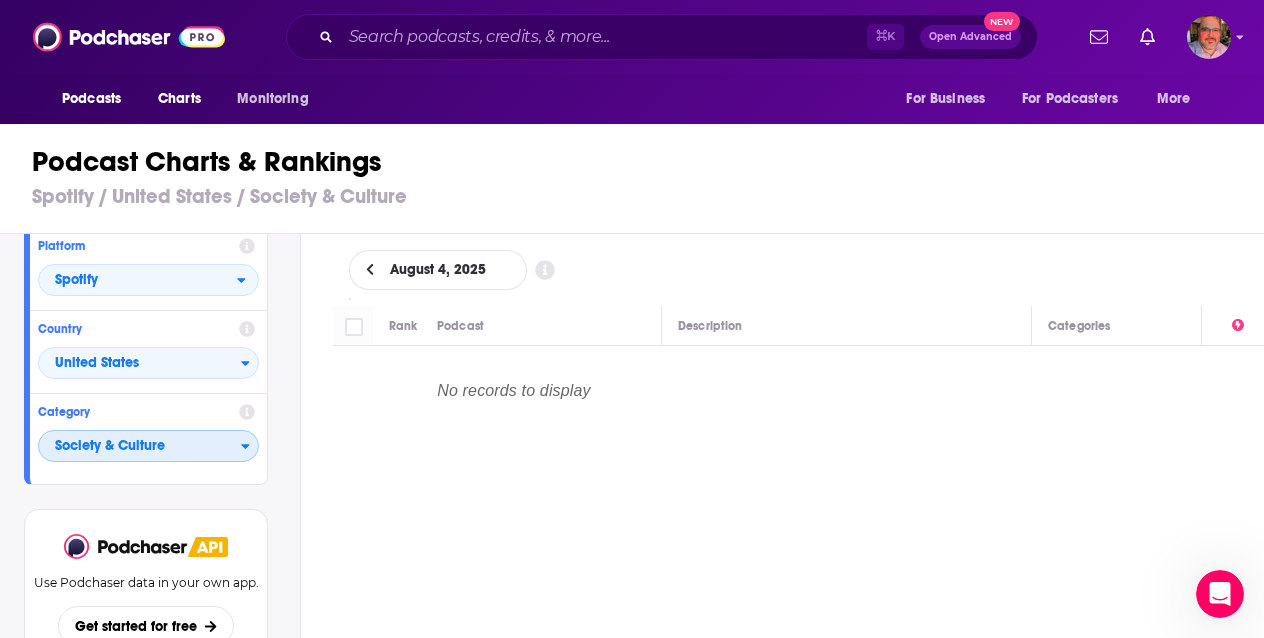 click on "Society & Culture" at bounding box center [140, 447] 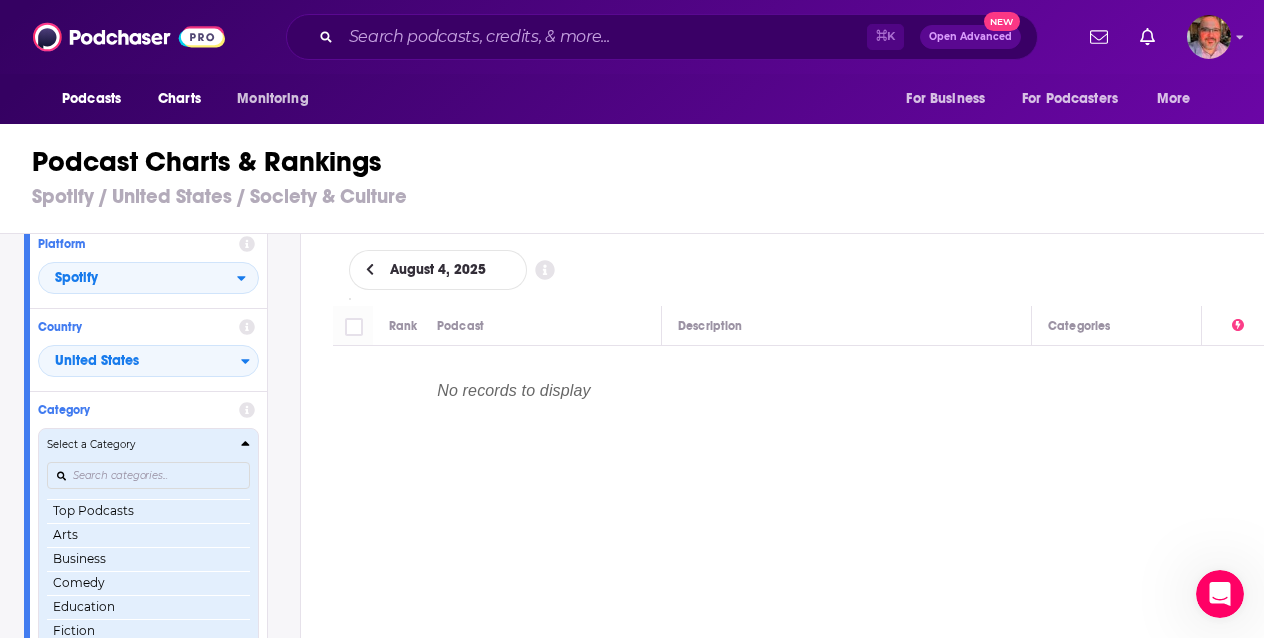 scroll, scrollTop: 5, scrollLeft: 0, axis: vertical 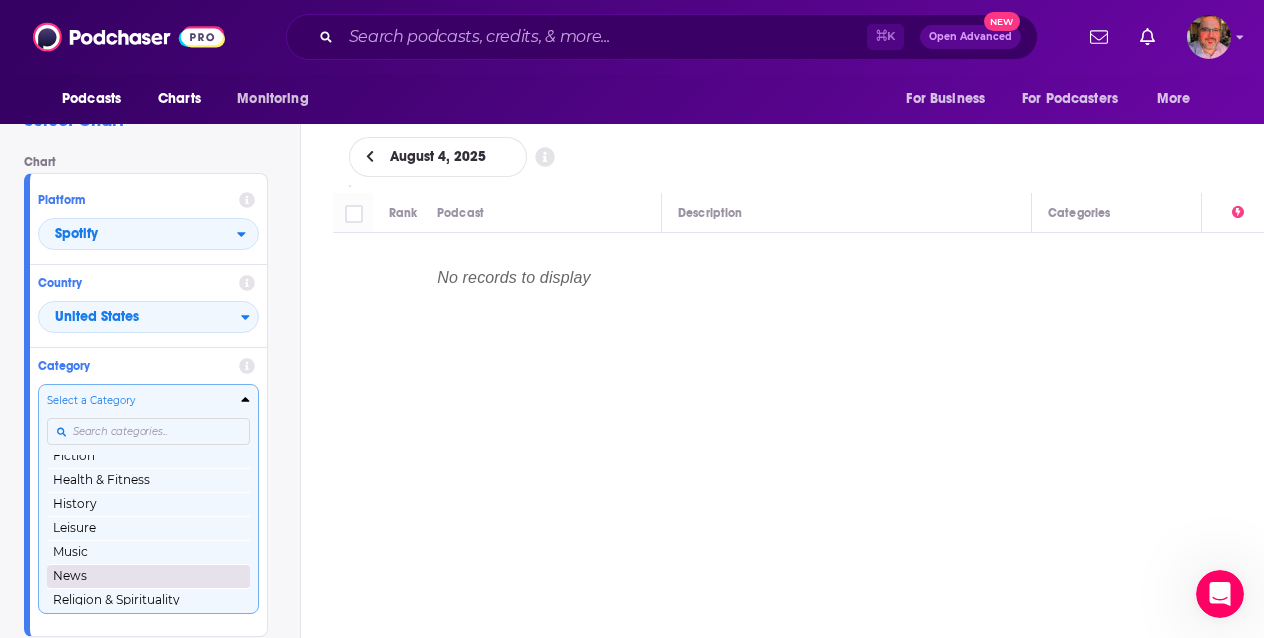 click on "News" at bounding box center [148, 576] 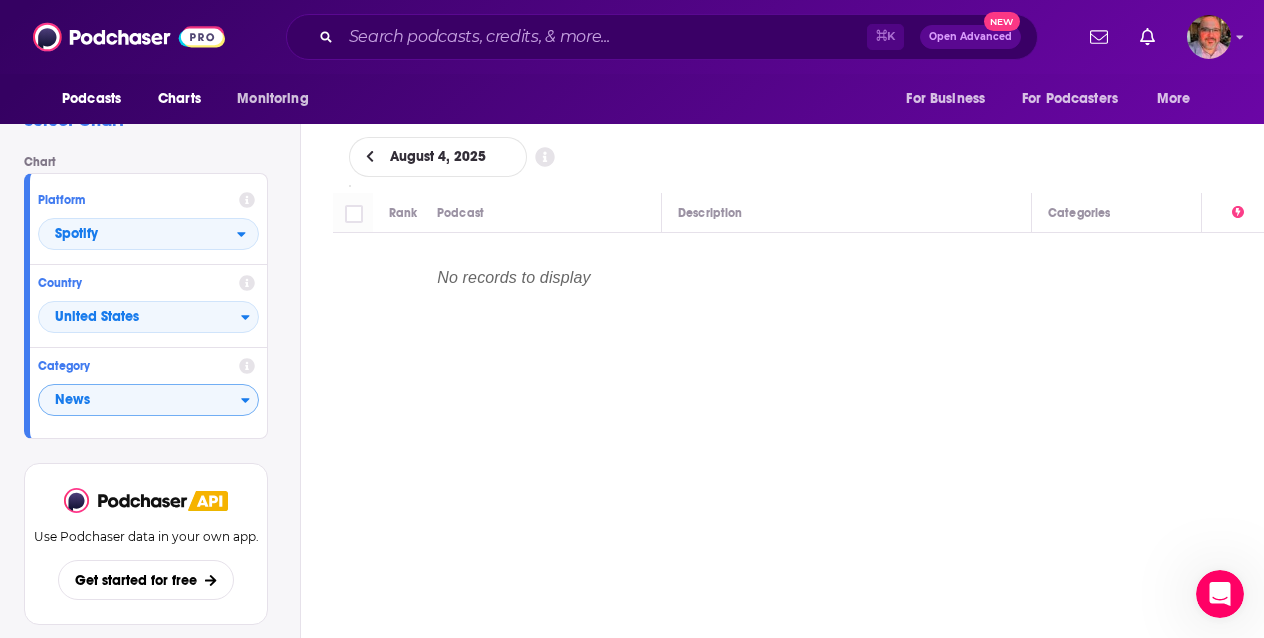 click 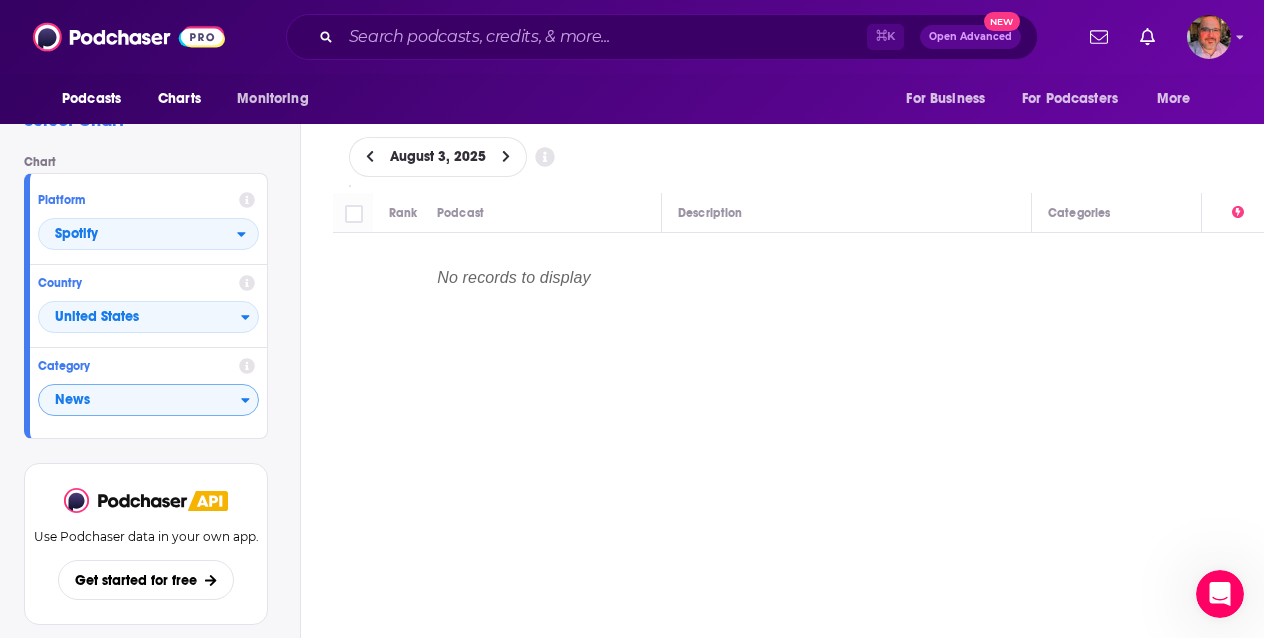 click 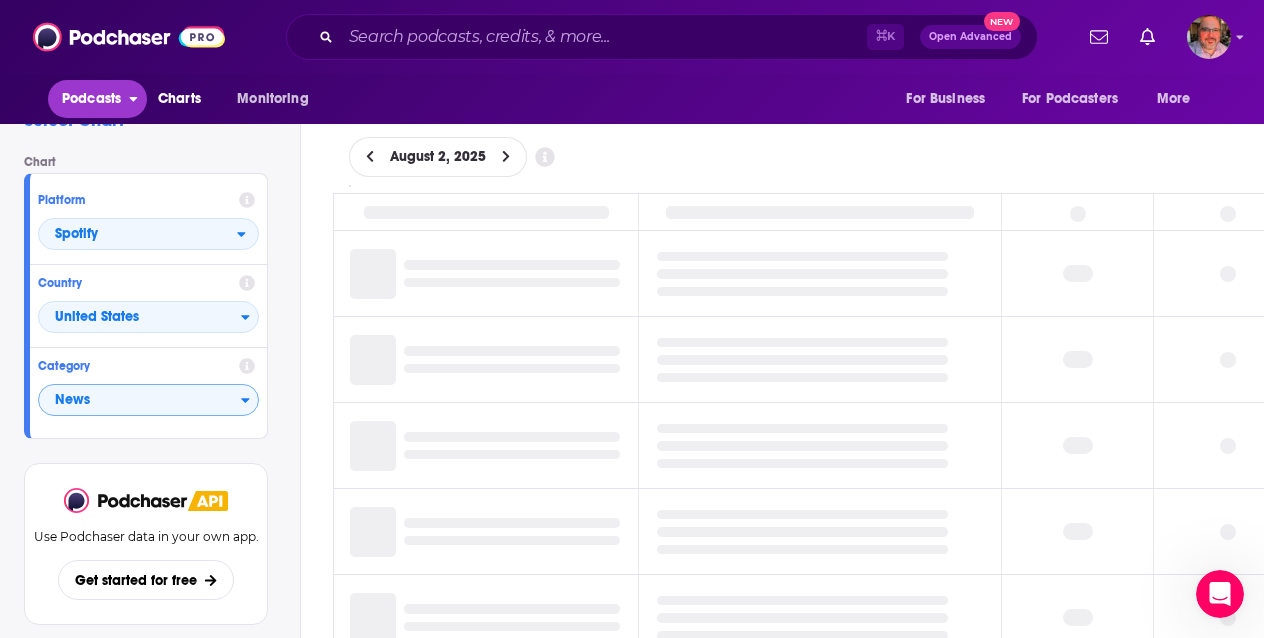 click on "Podcasts" at bounding box center (91, 99) 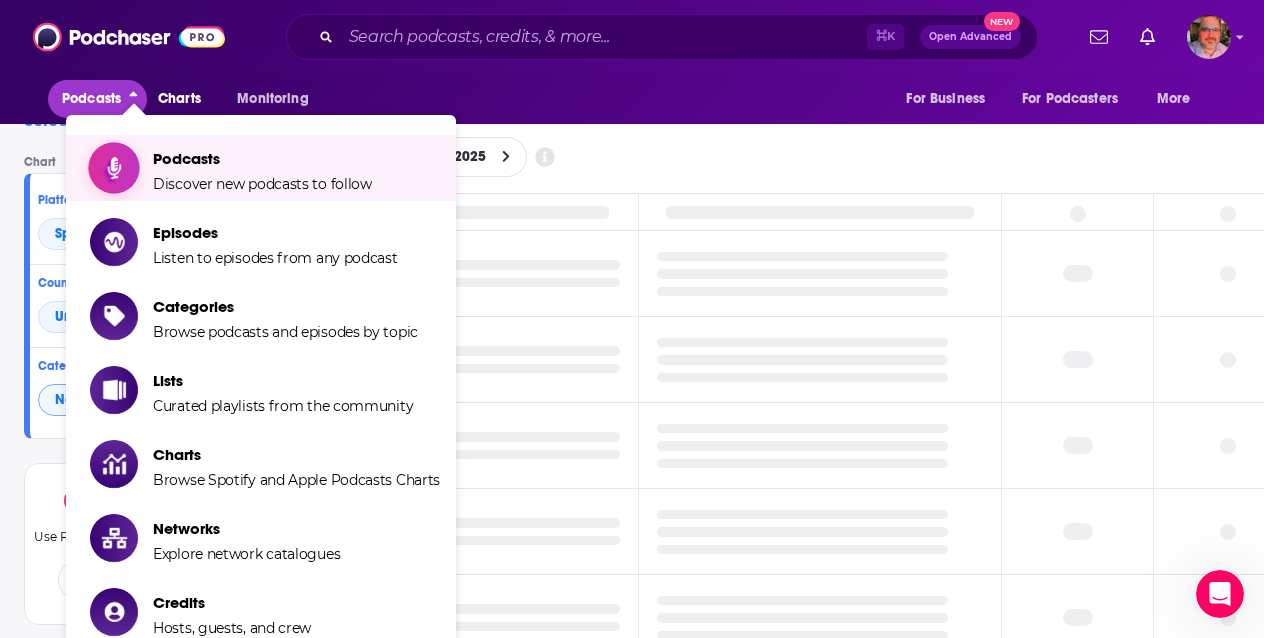 click on "Podcasts" at bounding box center (262, 158) 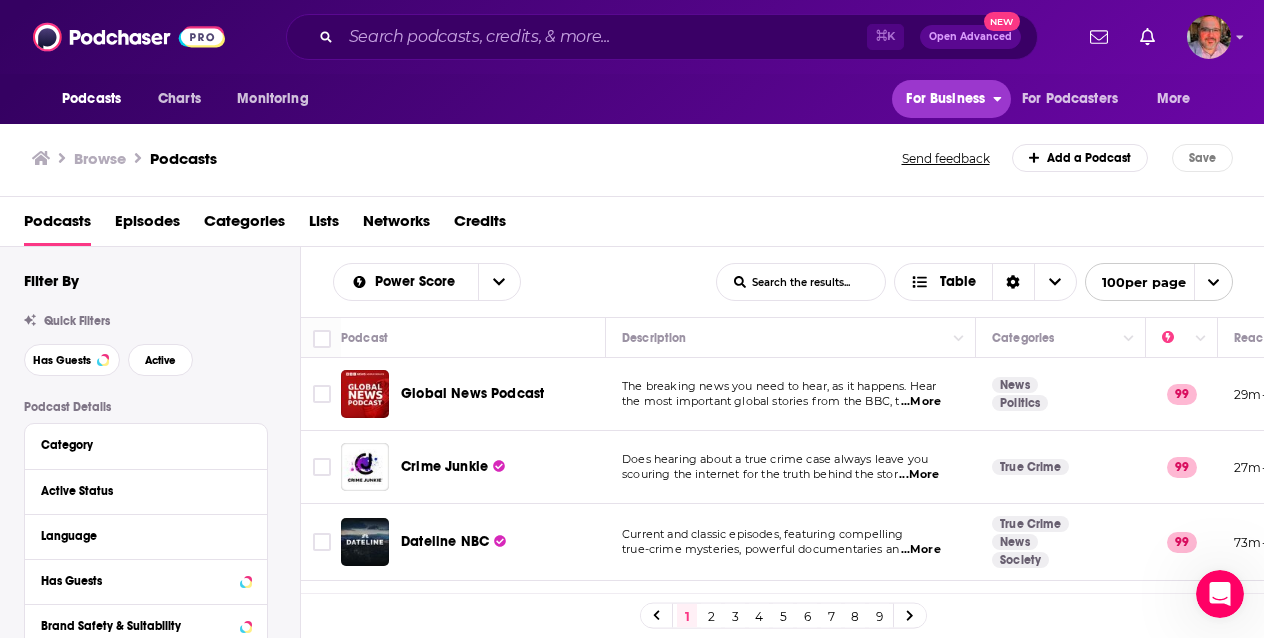 click on "For Business" at bounding box center [945, 99] 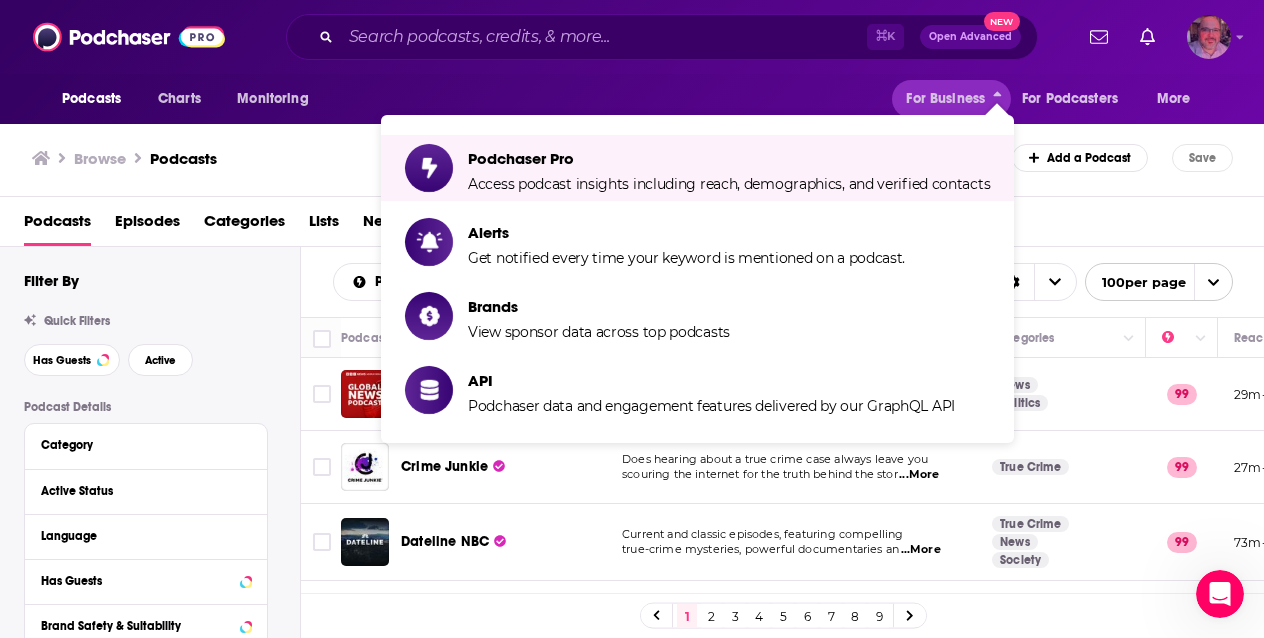 click at bounding box center (1209, 37) 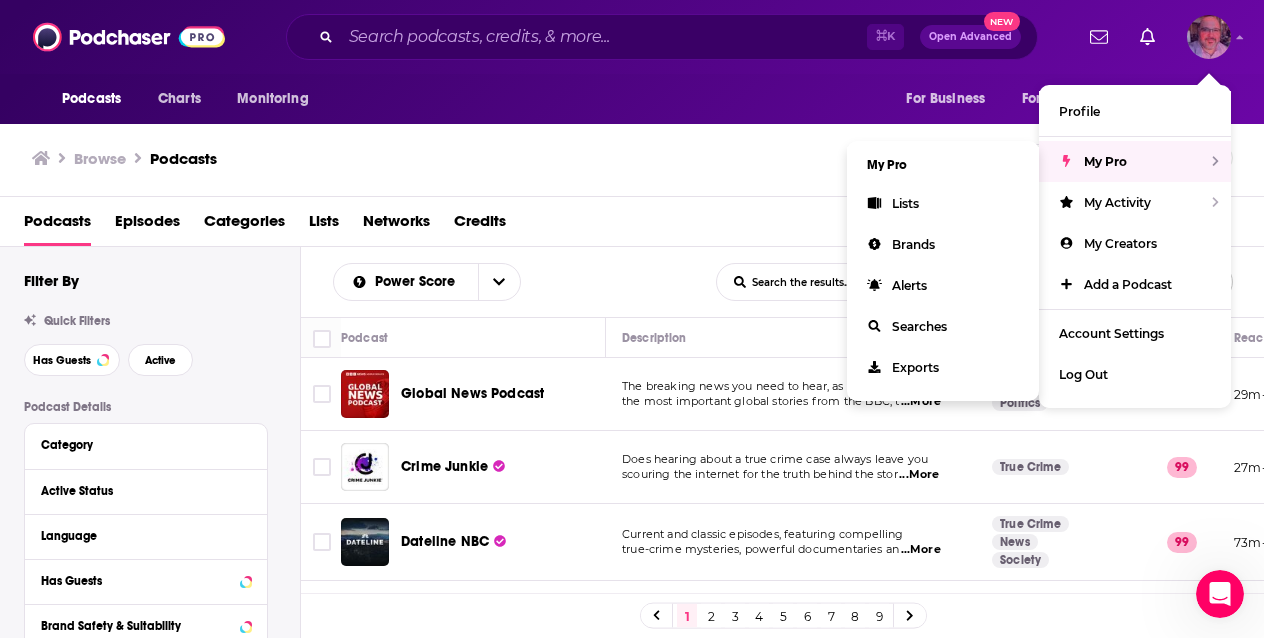 click on "My Pro" at bounding box center [1135, 161] 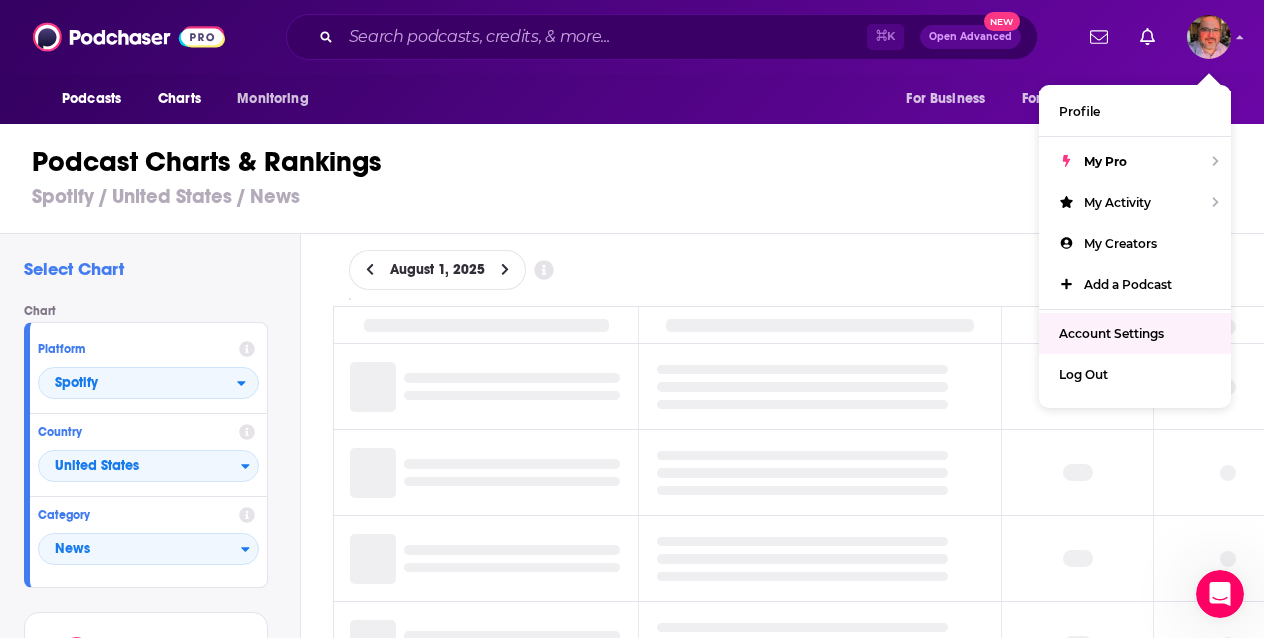 click on "Spotify / United States / News" at bounding box center (640, 196) 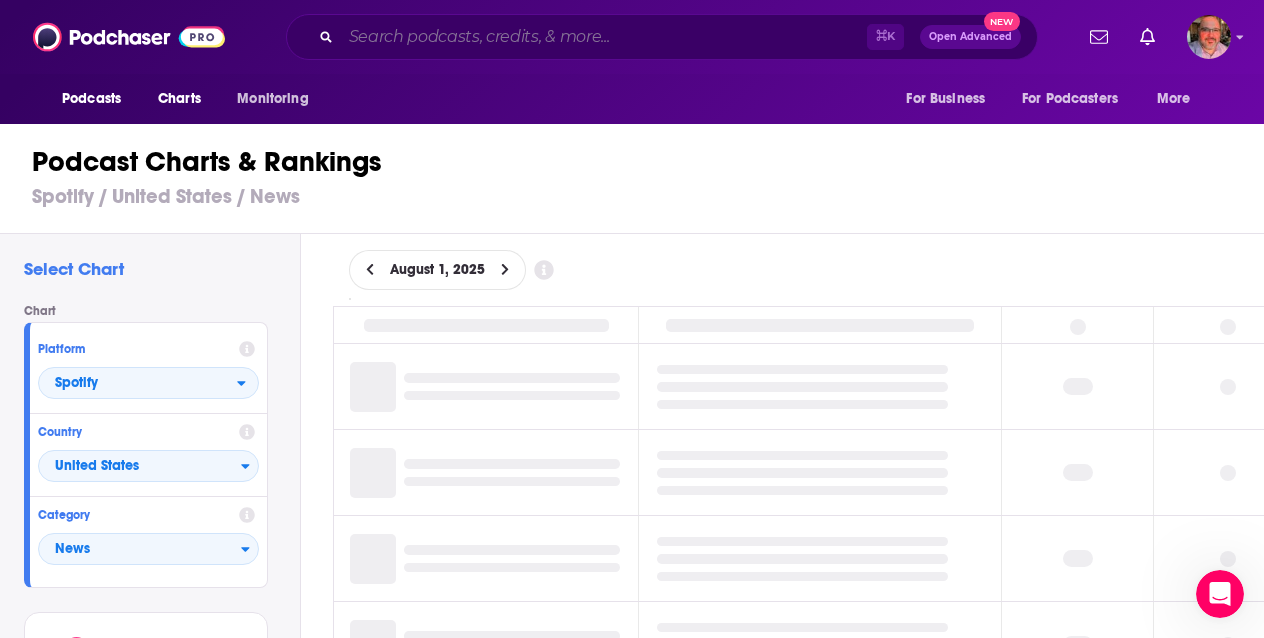 click at bounding box center (604, 37) 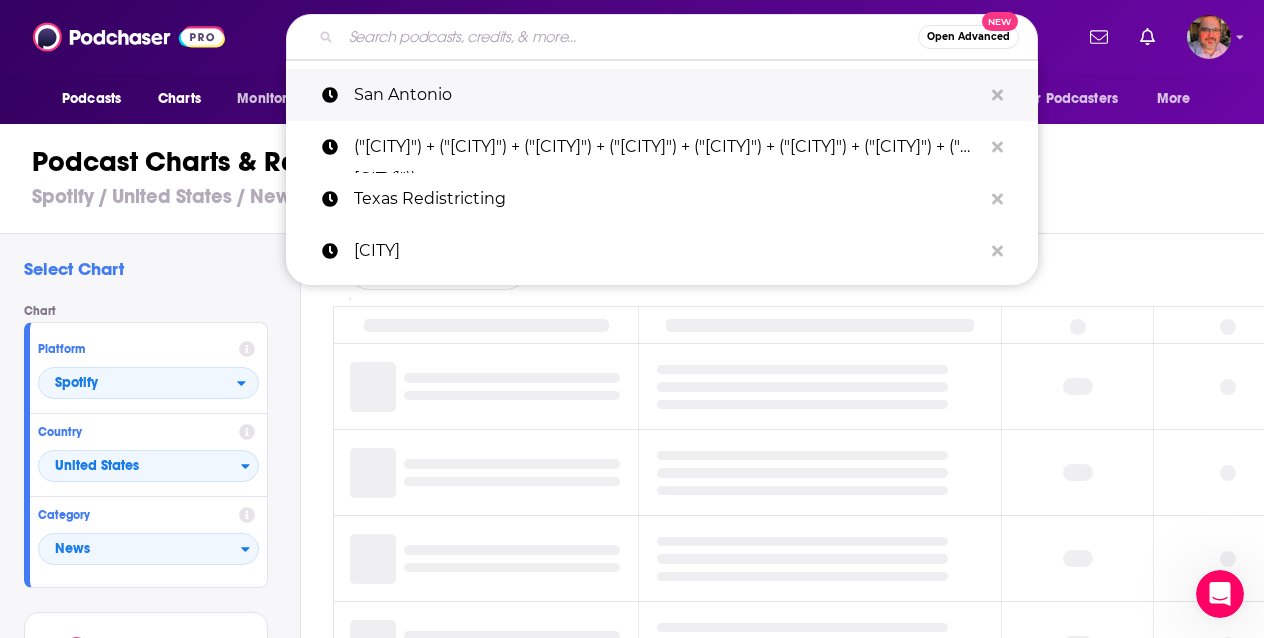 click on "San Antonio" at bounding box center (668, 95) 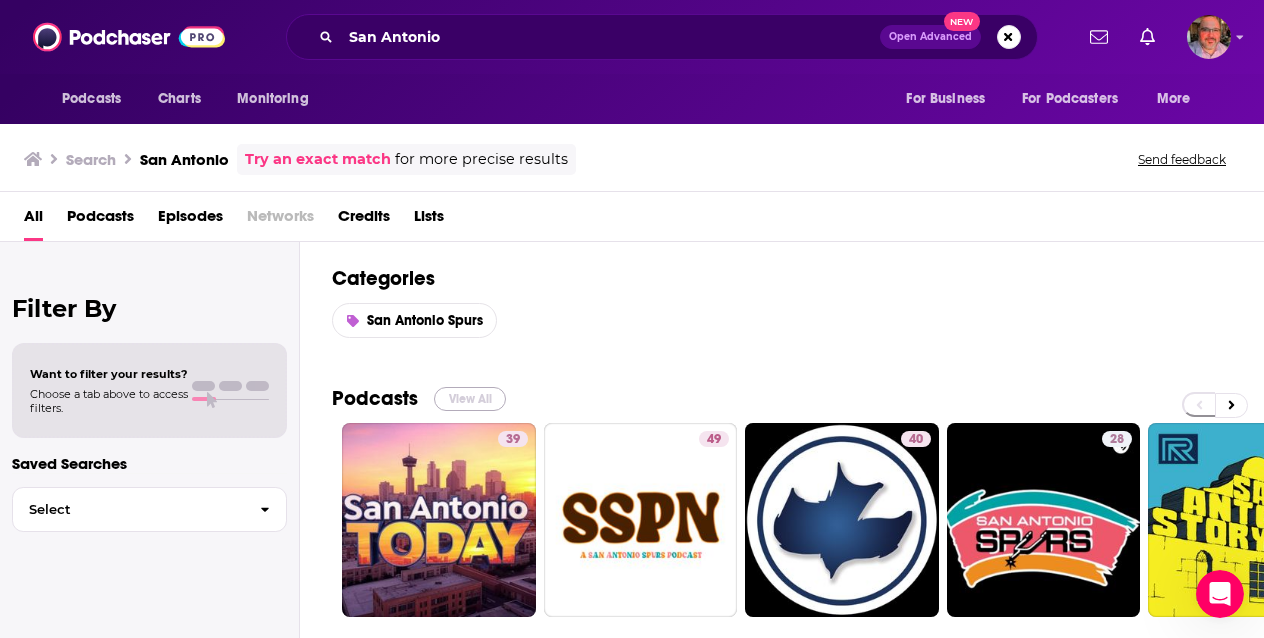 click on "View All" at bounding box center [470, 399] 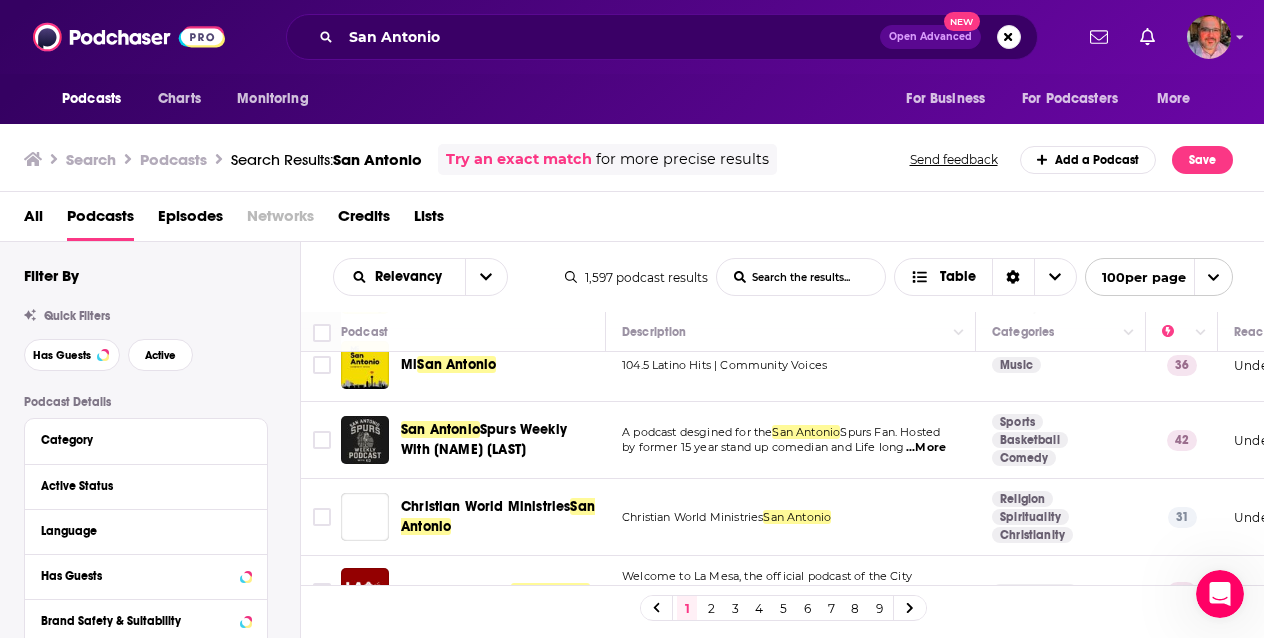 scroll, scrollTop: 394, scrollLeft: 0, axis: vertical 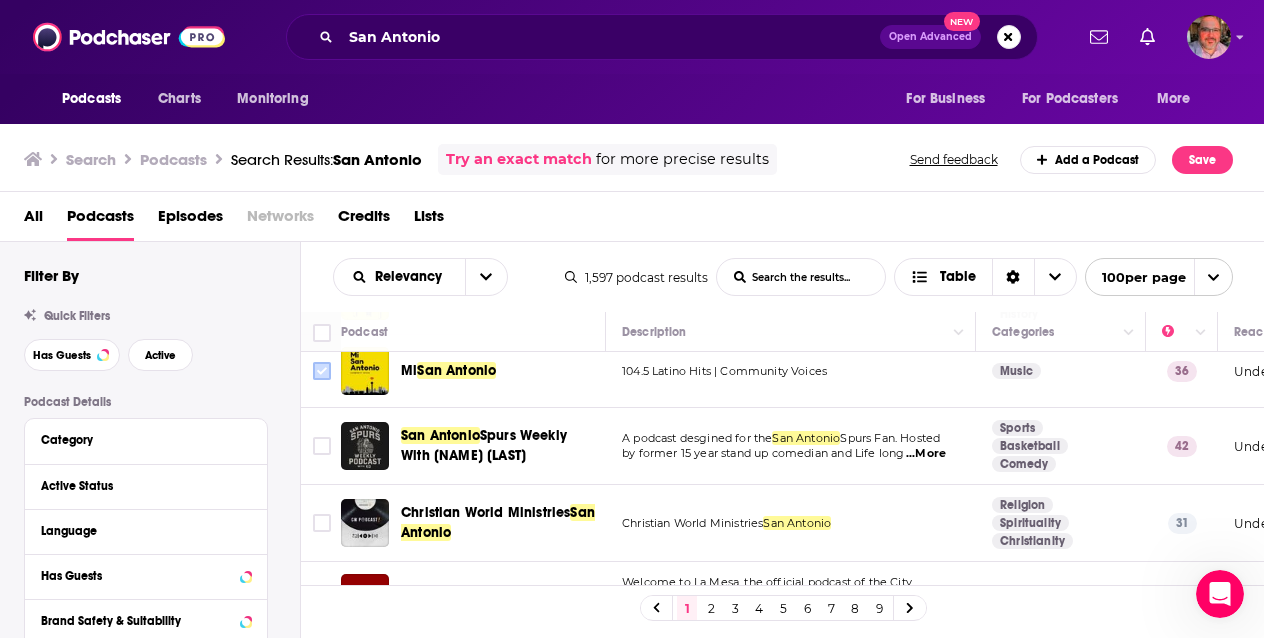 click at bounding box center [322, 371] 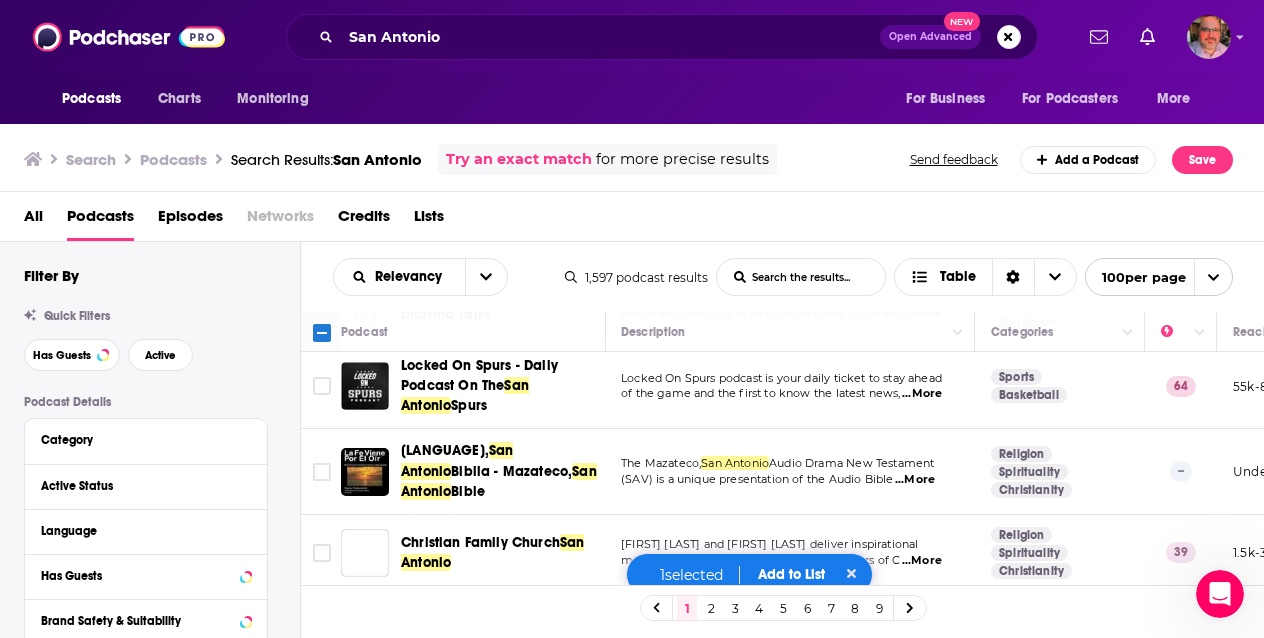 scroll, scrollTop: 842, scrollLeft: 1, axis: both 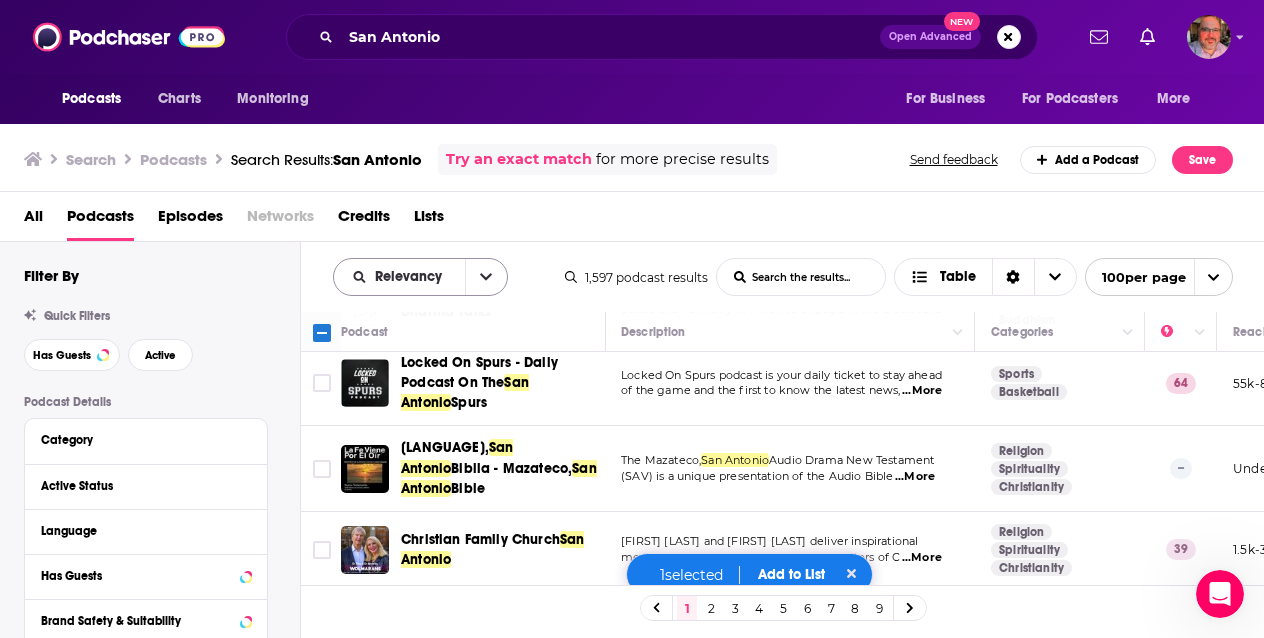 click at bounding box center (486, 277) 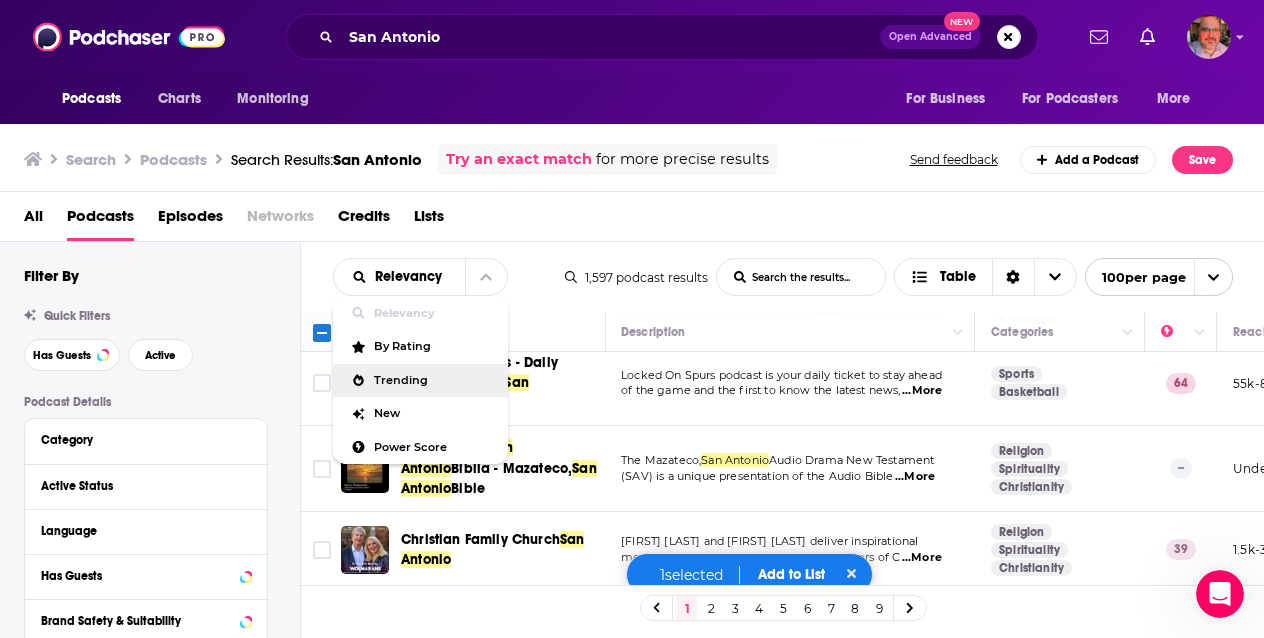 click on "Trending" at bounding box center [433, 380] 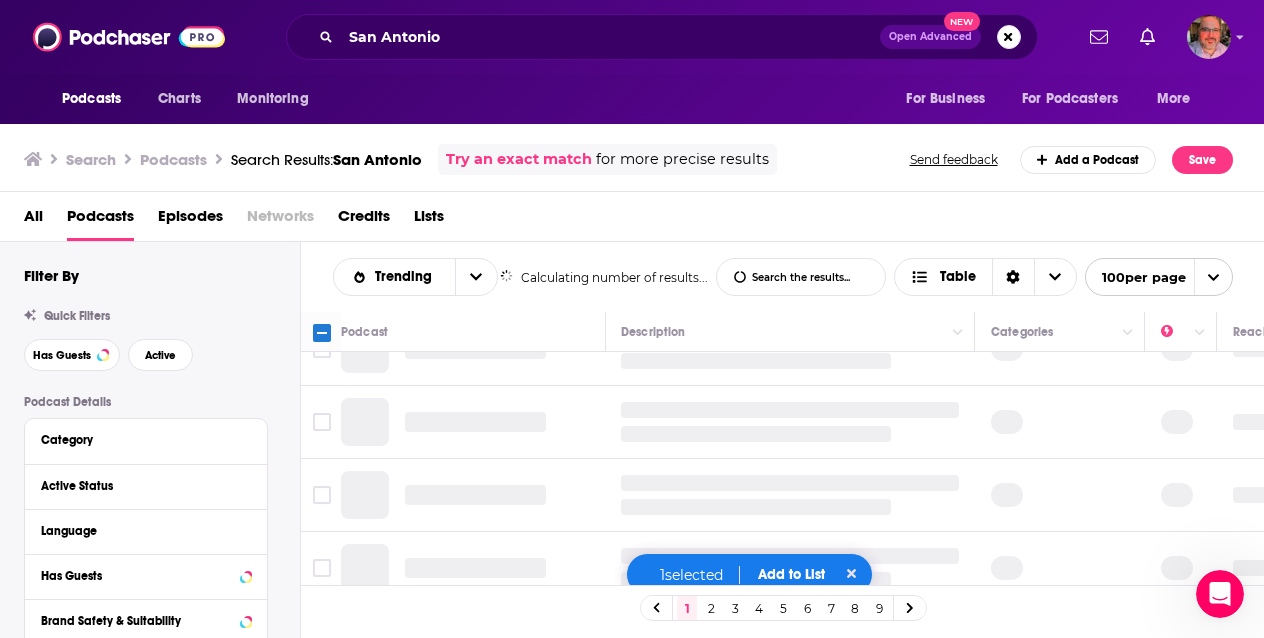 scroll, scrollTop: 0, scrollLeft: 1, axis: horizontal 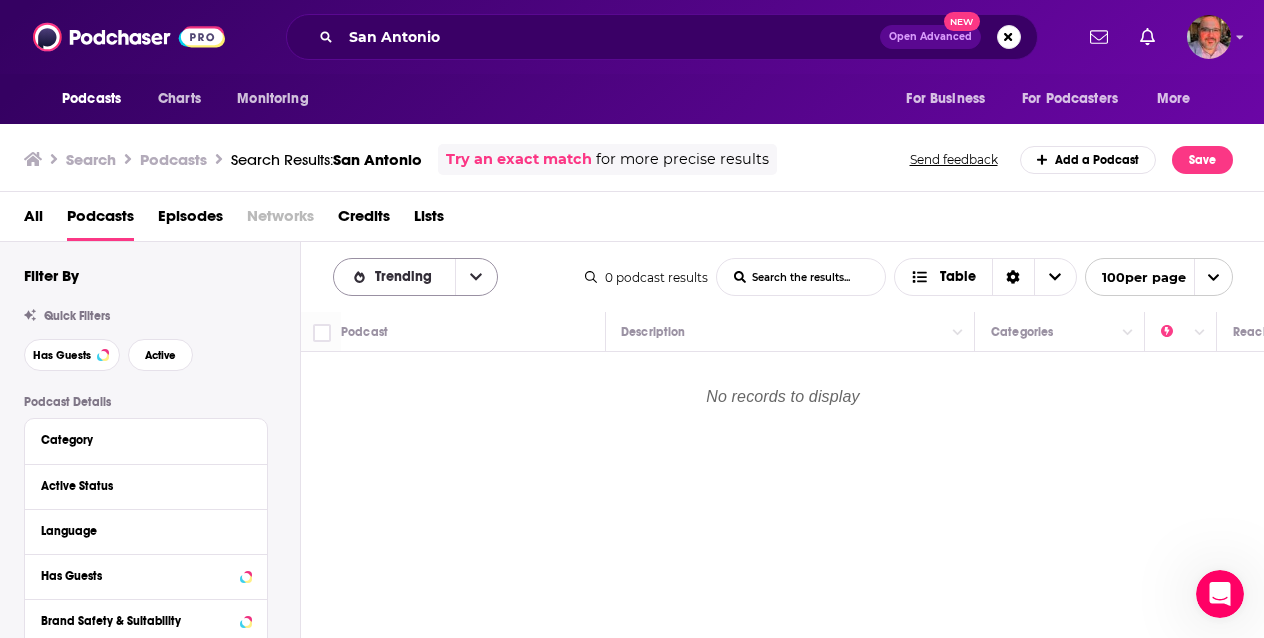 click at bounding box center [476, 277] 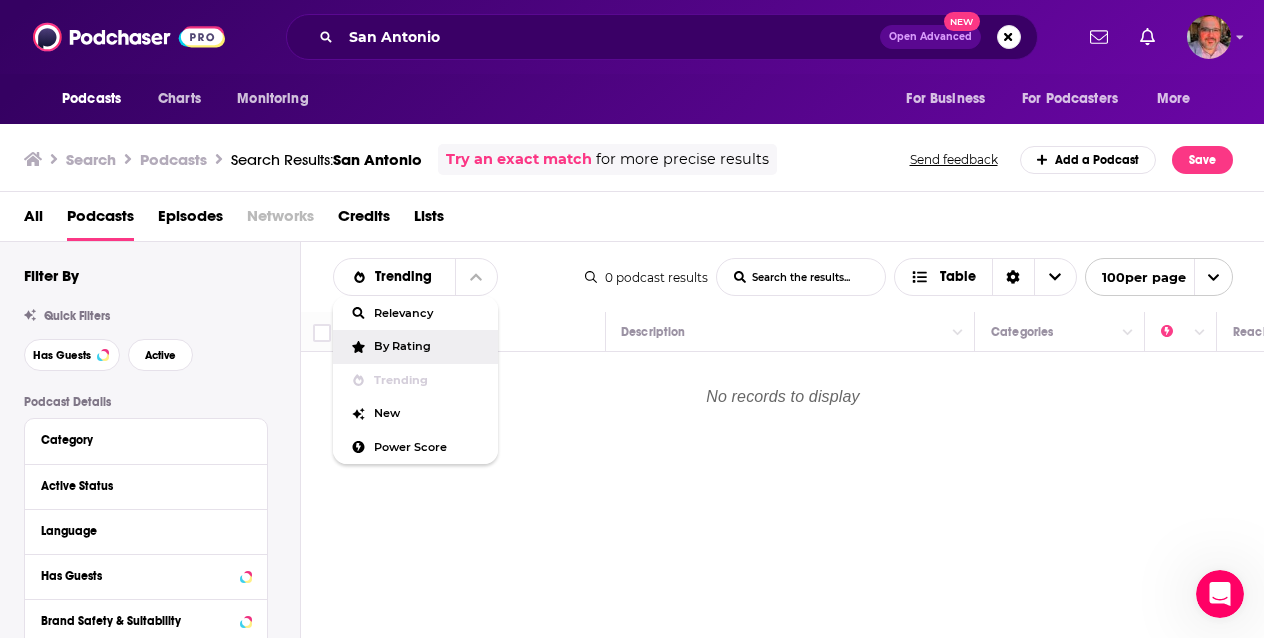 click on "By Rating" at bounding box center (415, 347) 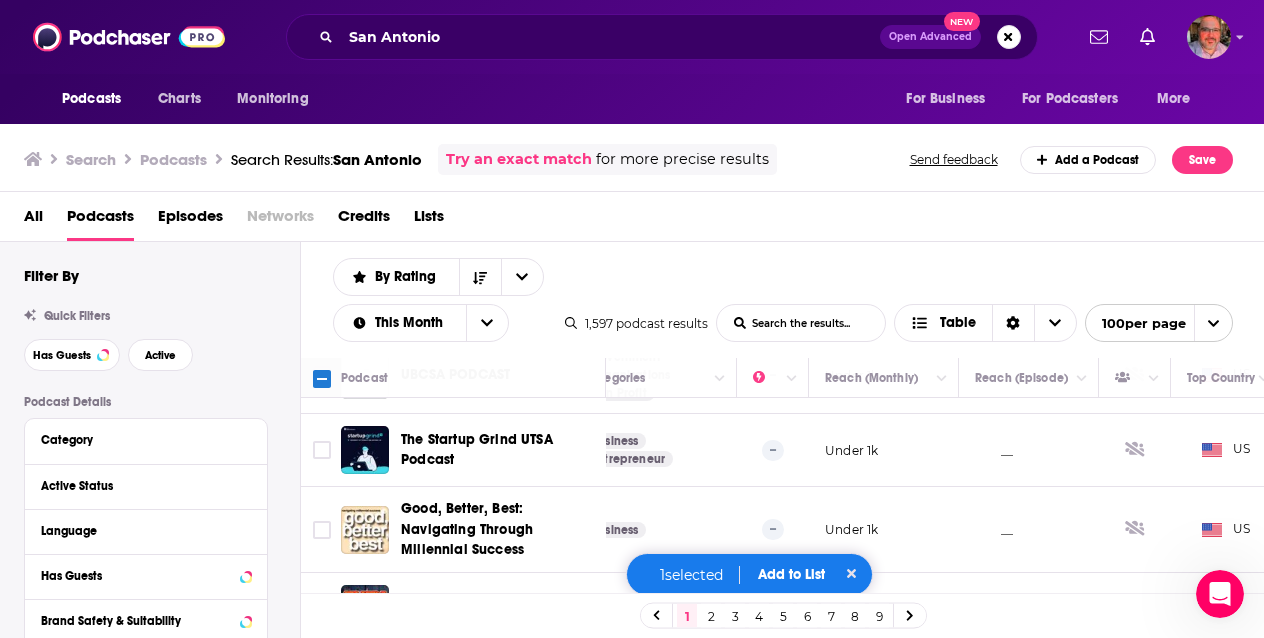scroll, scrollTop: 1042, scrollLeft: 396, axis: both 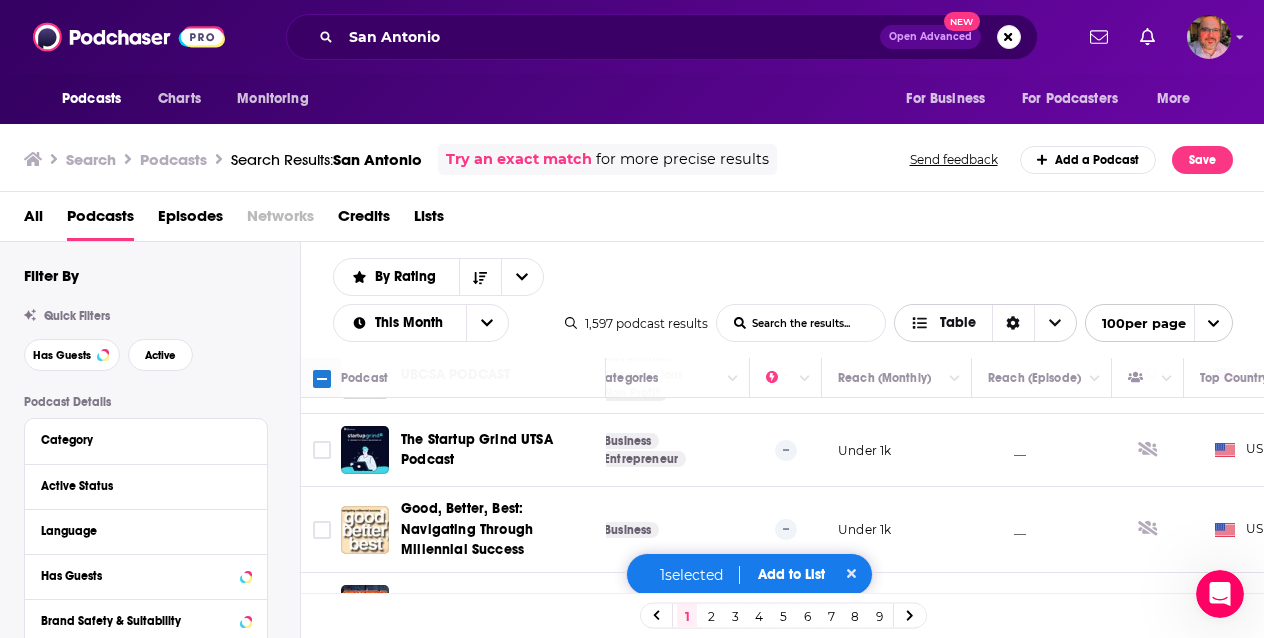 click on "Table" at bounding box center [958, 323] 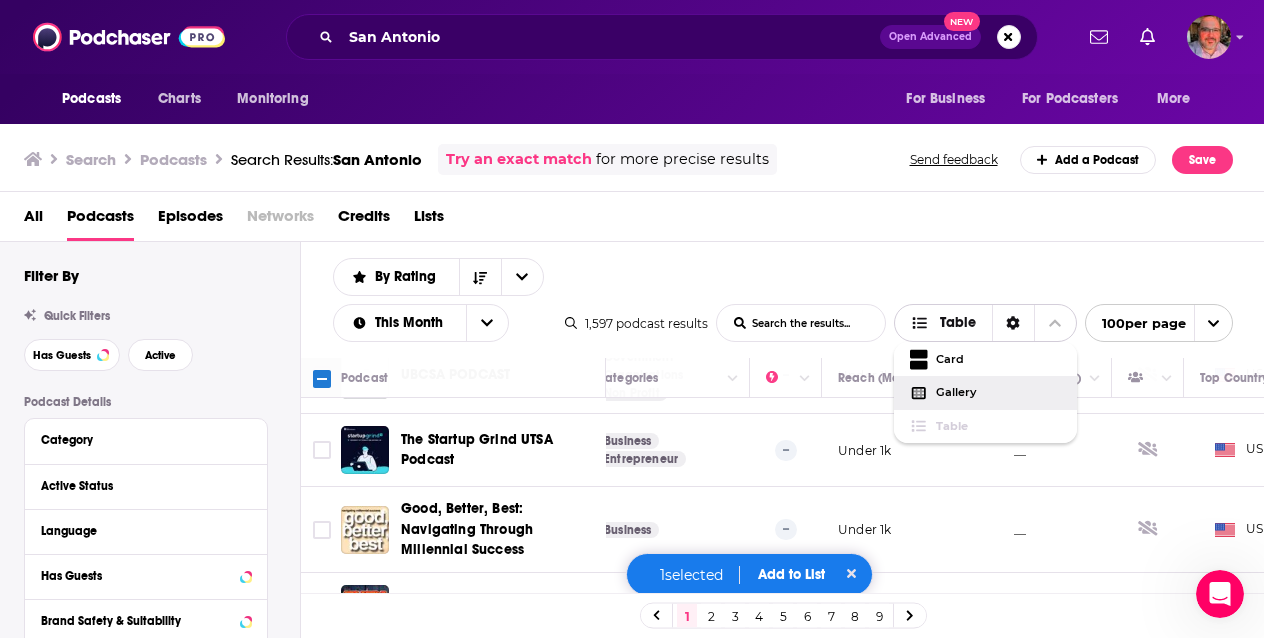 click on "Gallery" at bounding box center (998, 392) 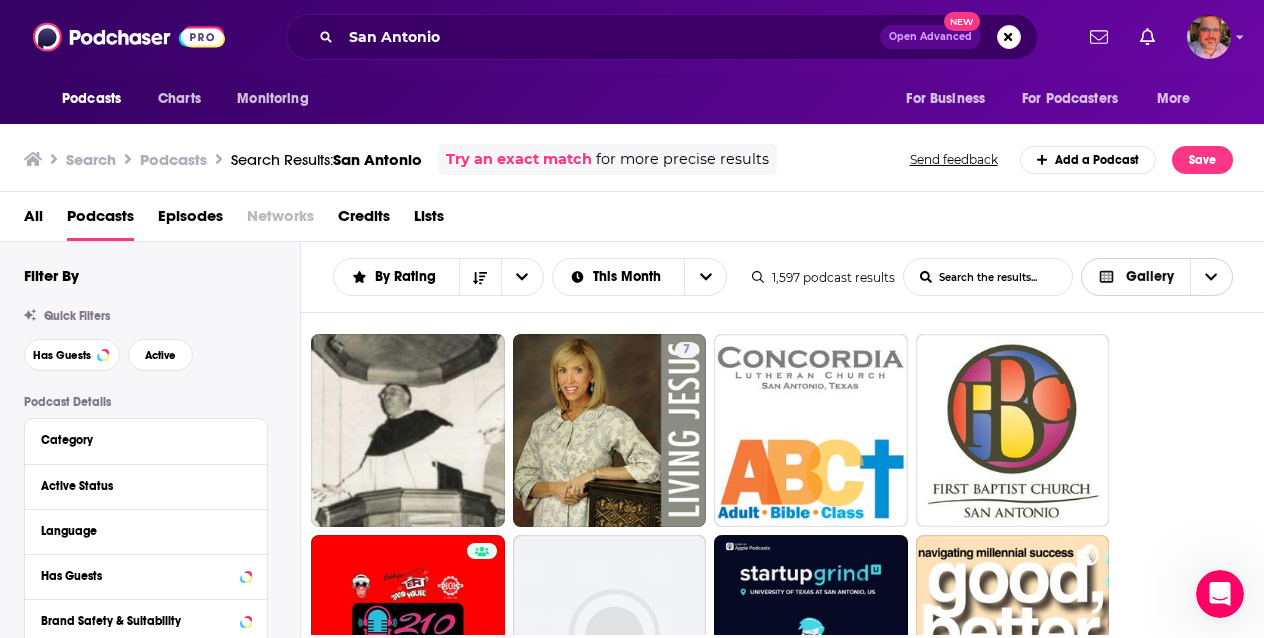 scroll, scrollTop: 0, scrollLeft: 0, axis: both 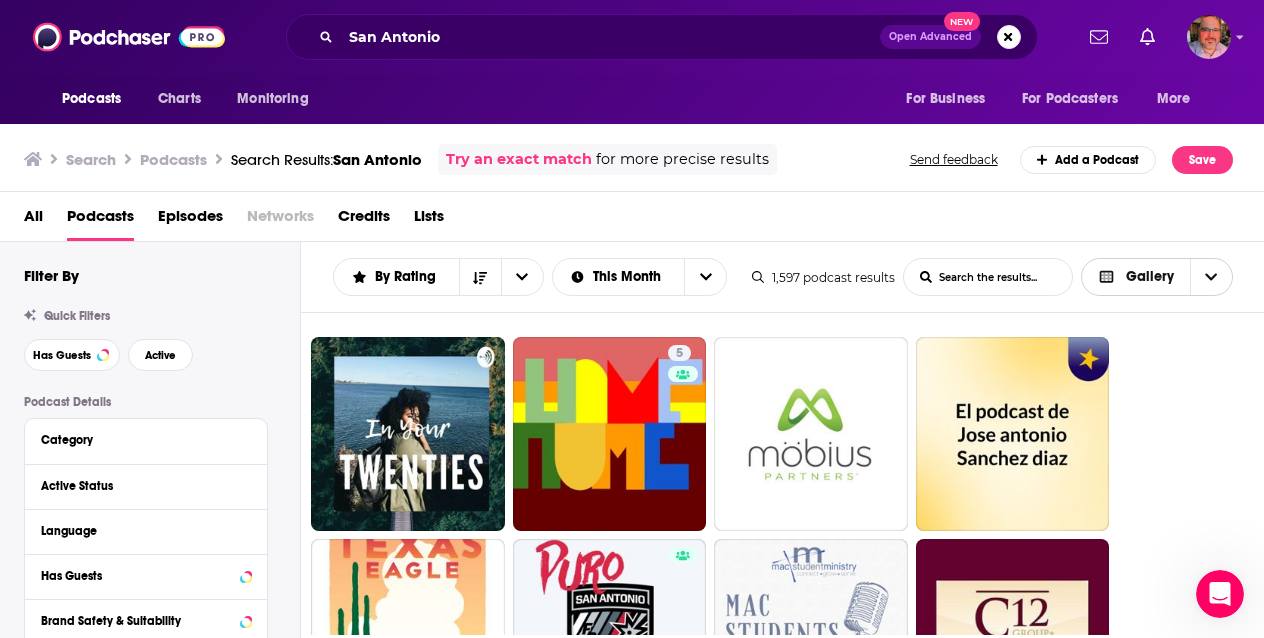 click on "Gallery" at bounding box center [1150, 277] 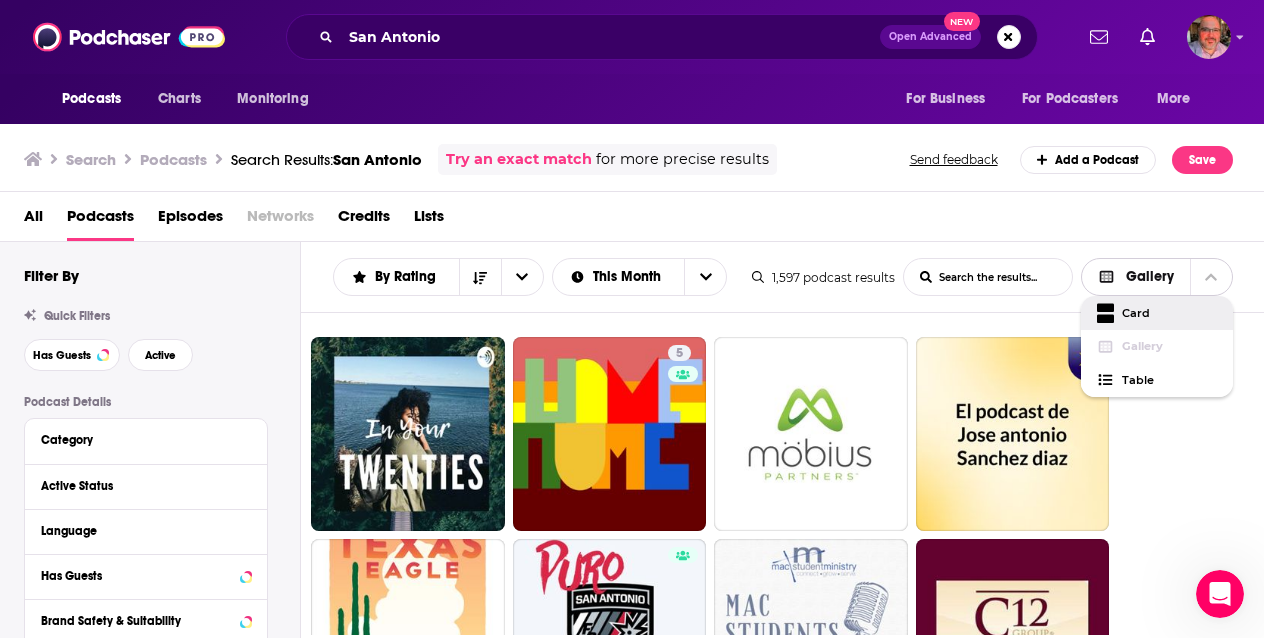 click on "Card" at bounding box center [1169, 313] 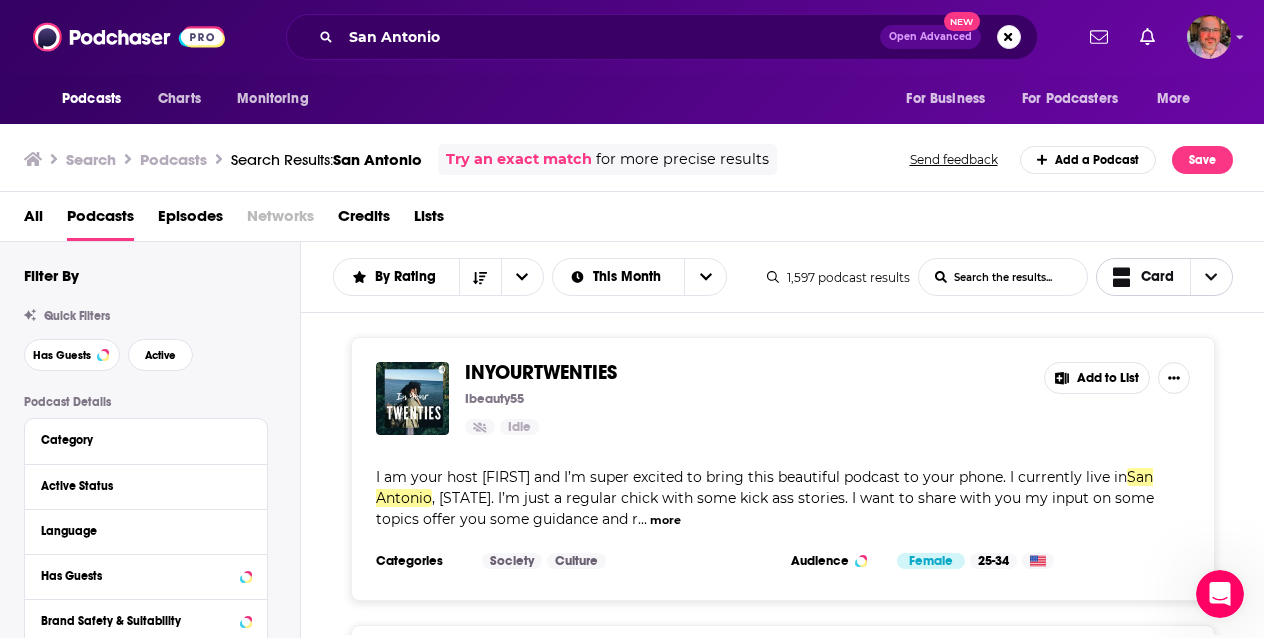 click 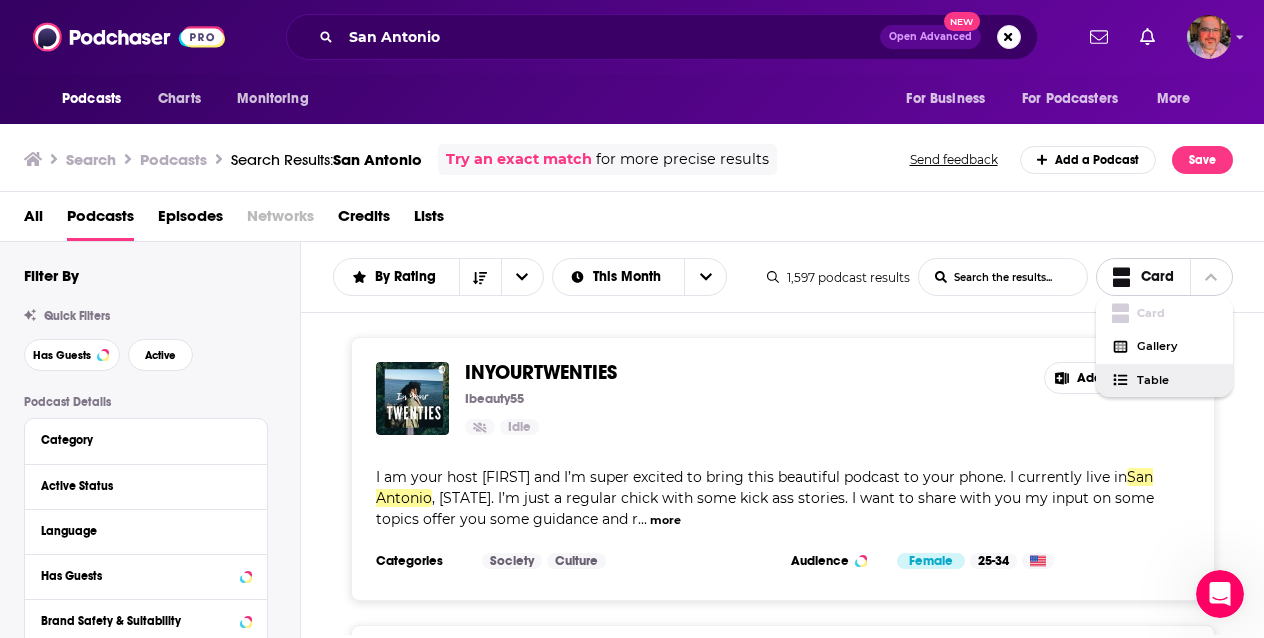 click on "Table" at bounding box center (1165, 381) 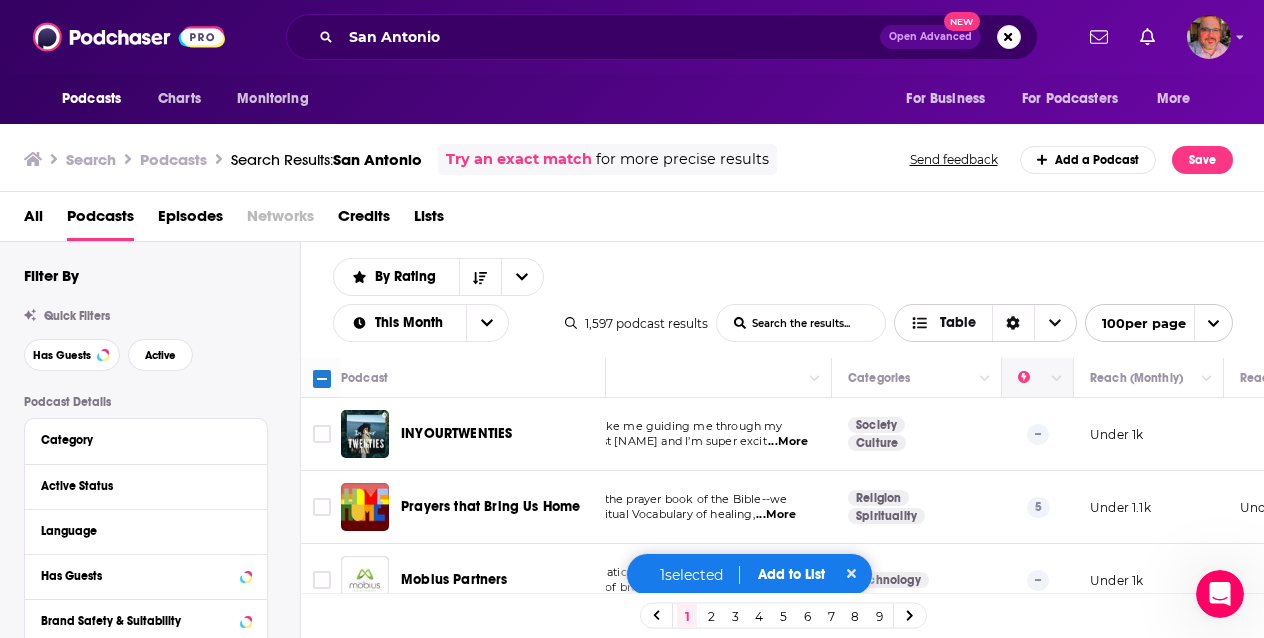 scroll, scrollTop: 0, scrollLeft: 156, axis: horizontal 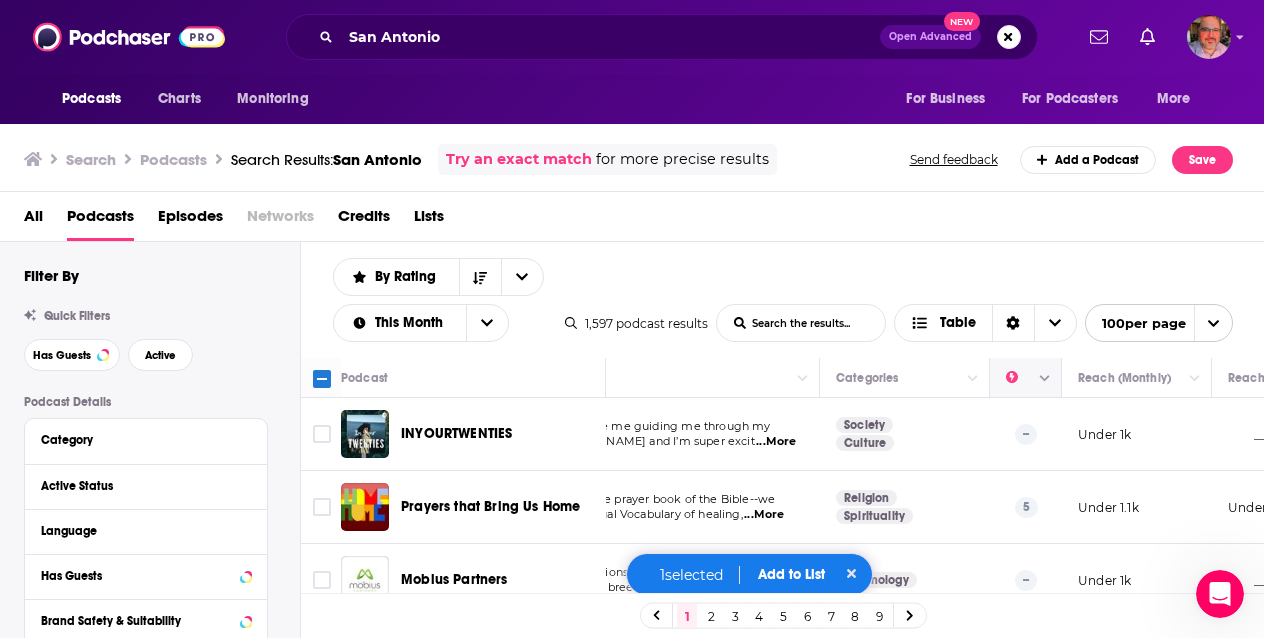 click 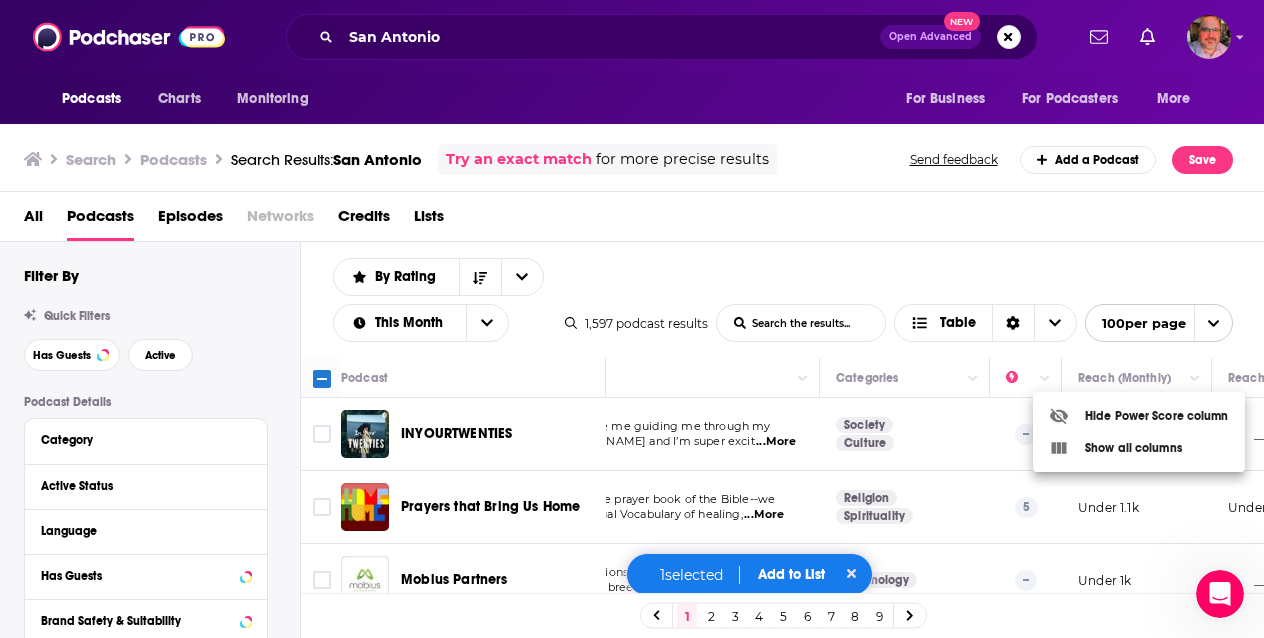 click at bounding box center (632, 319) 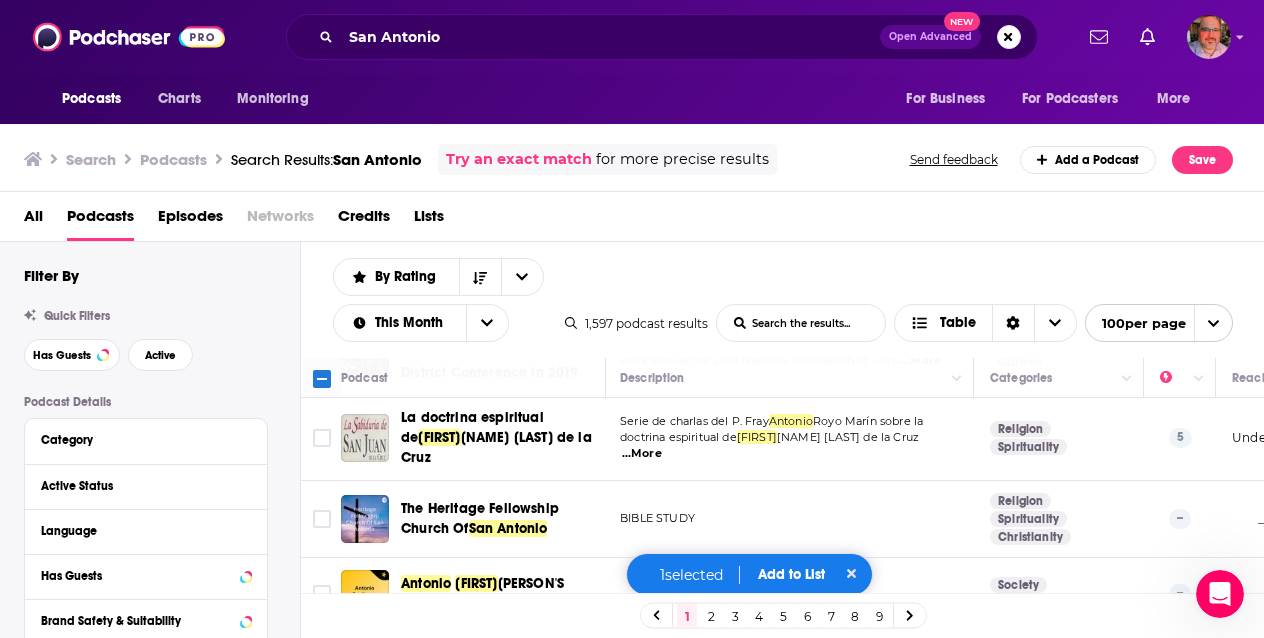 scroll, scrollTop: 3514, scrollLeft: 2, axis: both 